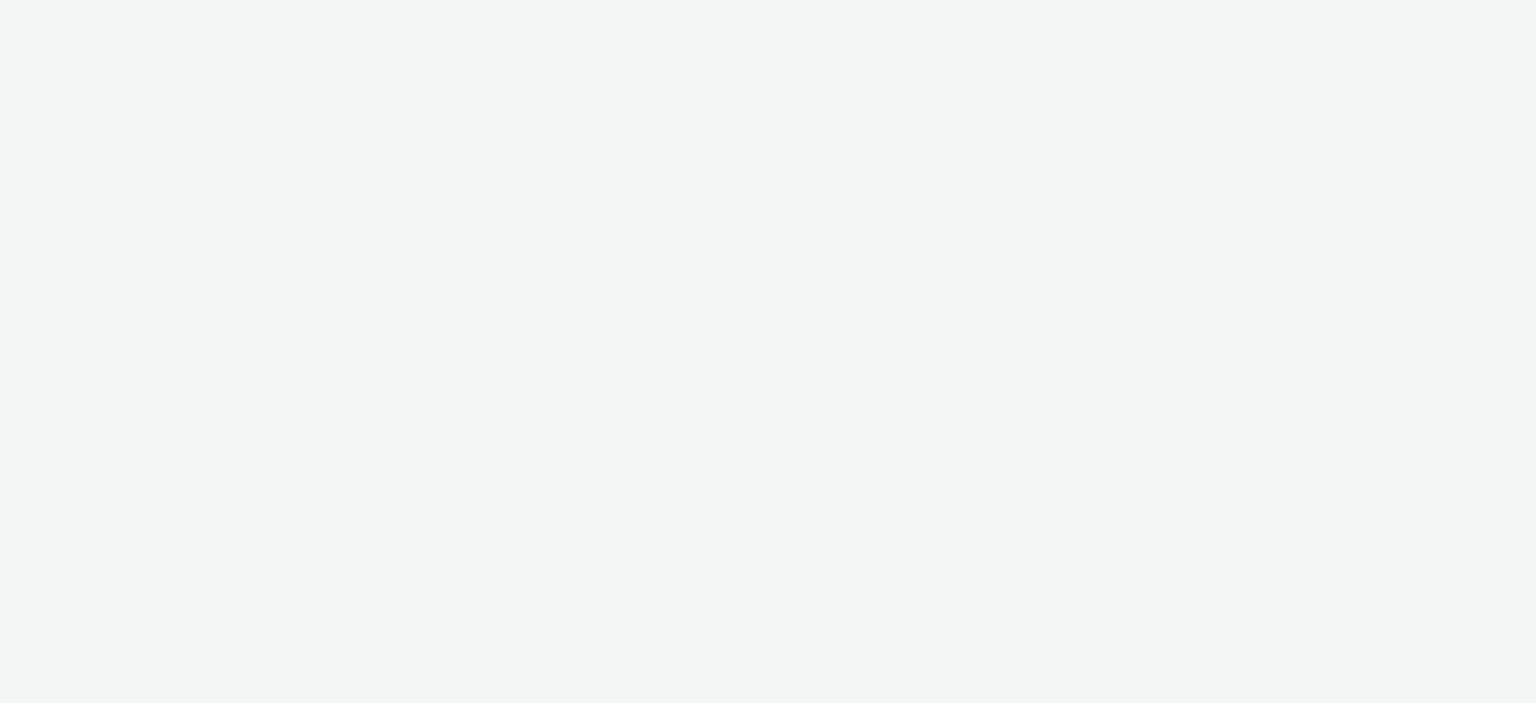 scroll, scrollTop: 0, scrollLeft: 0, axis: both 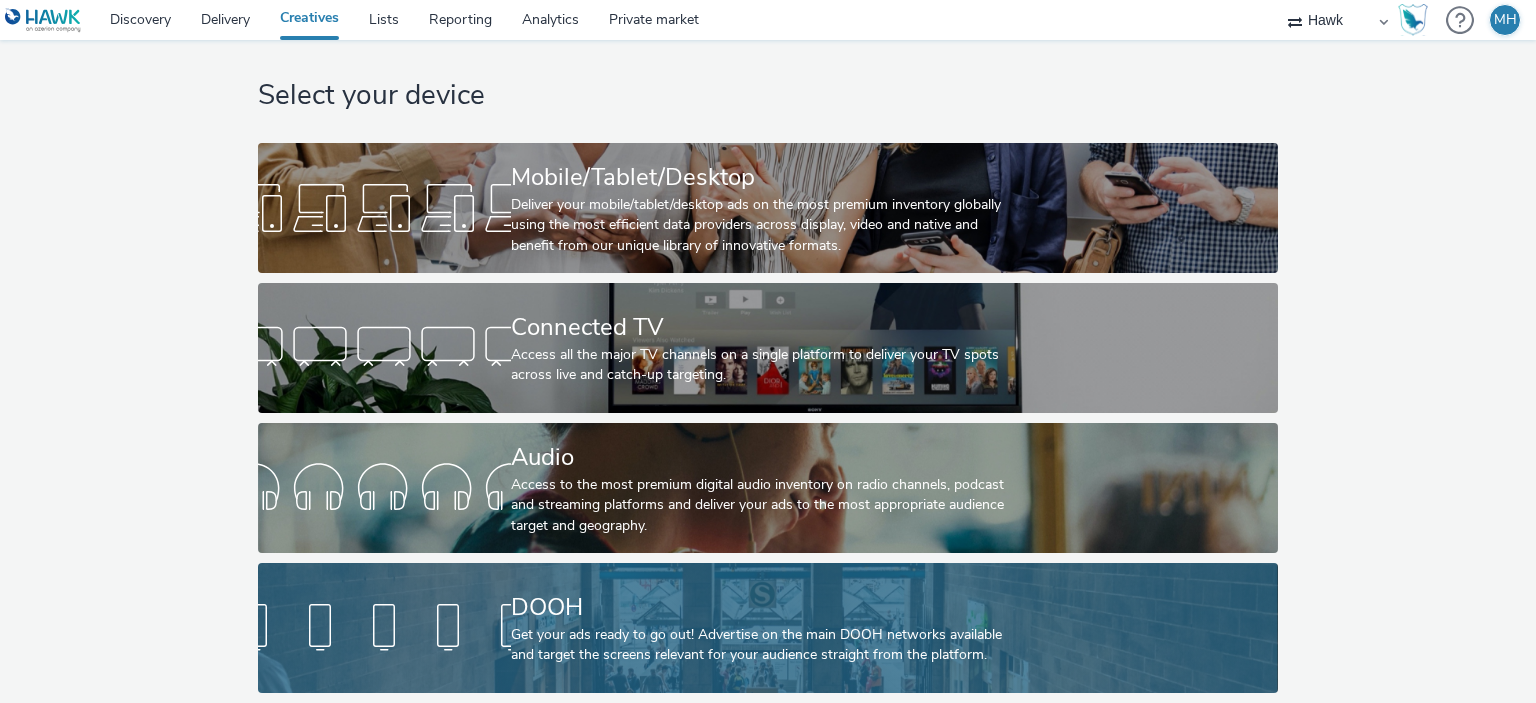 click on "Get your ads ready to go out! Advertise on the main DOOH networks available and target the screens relevant for your audience straight from the platform." at bounding box center [764, 645] 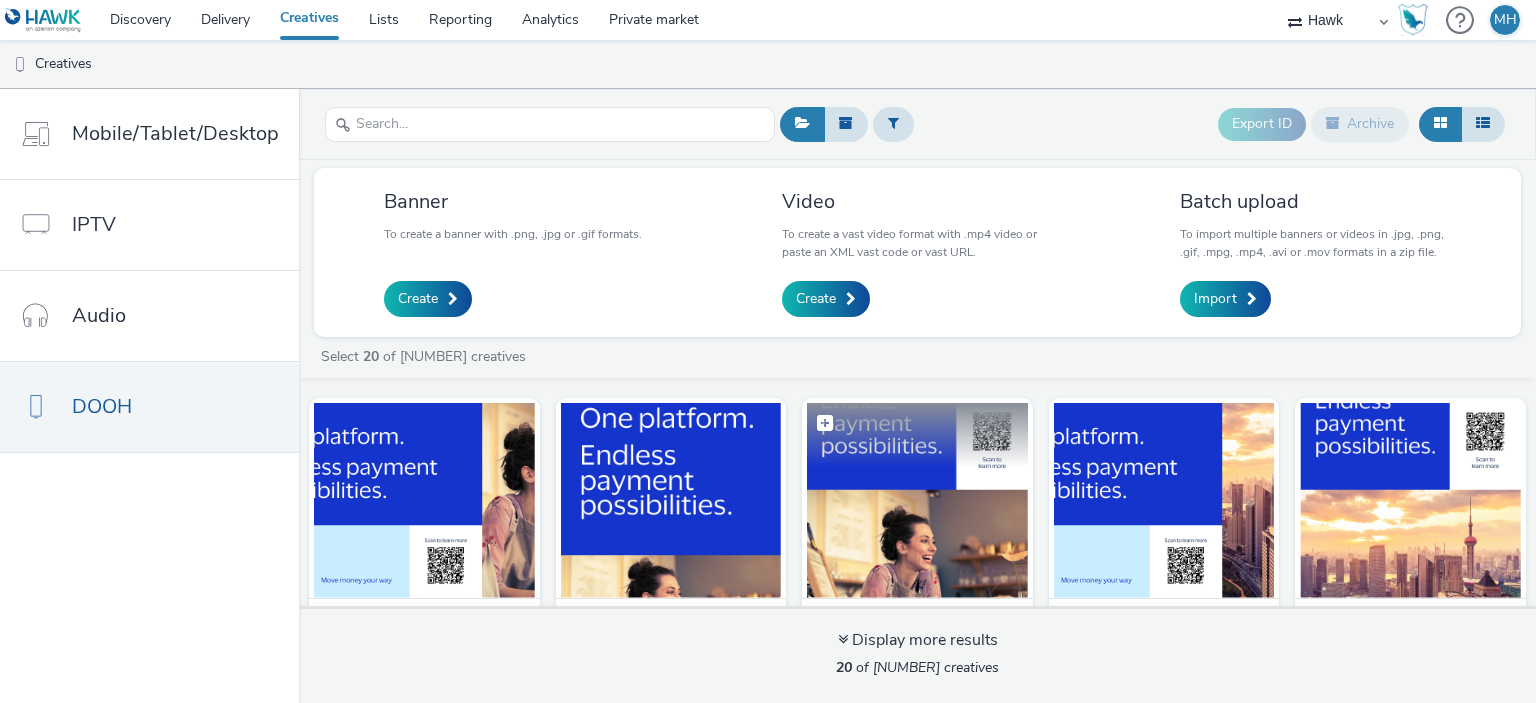 click at bounding box center (917, 500) 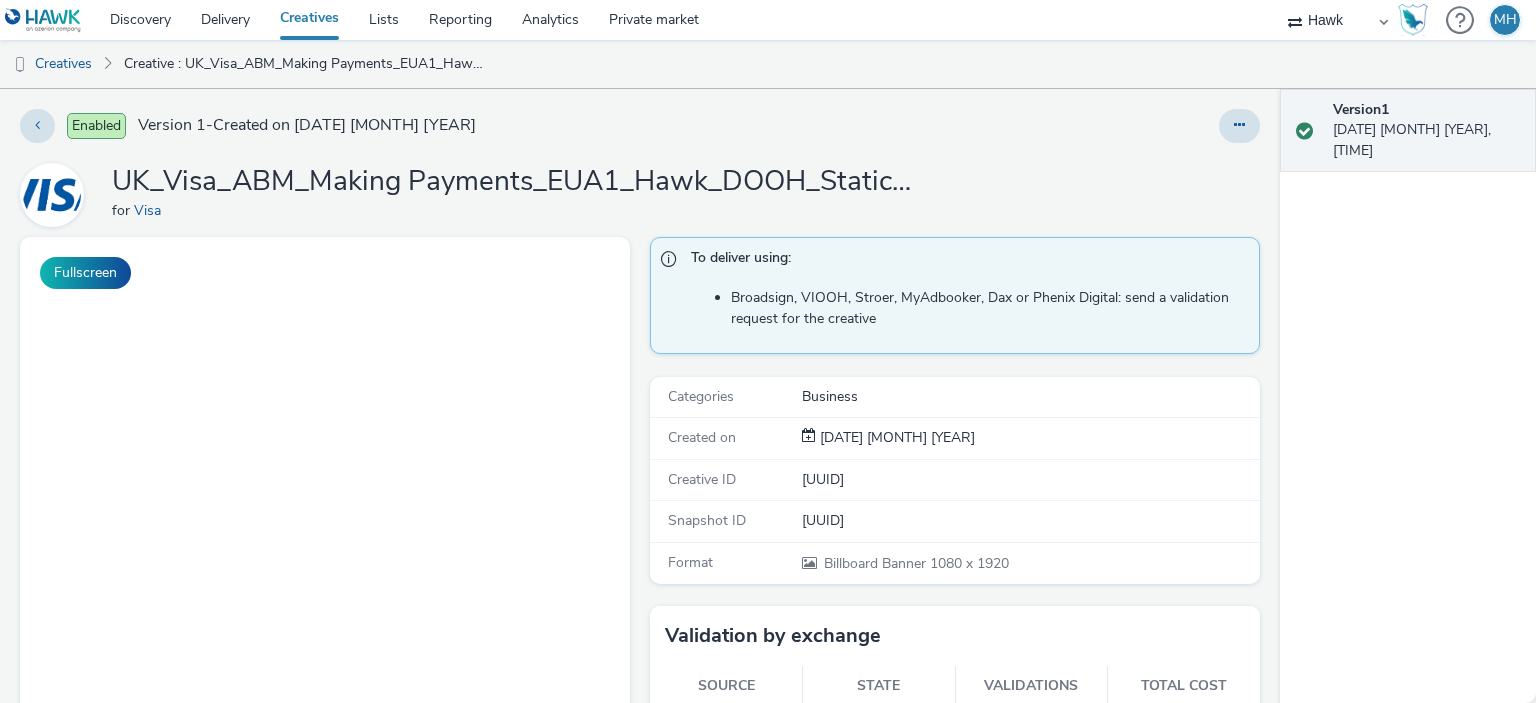 scroll, scrollTop: 0, scrollLeft: 0, axis: both 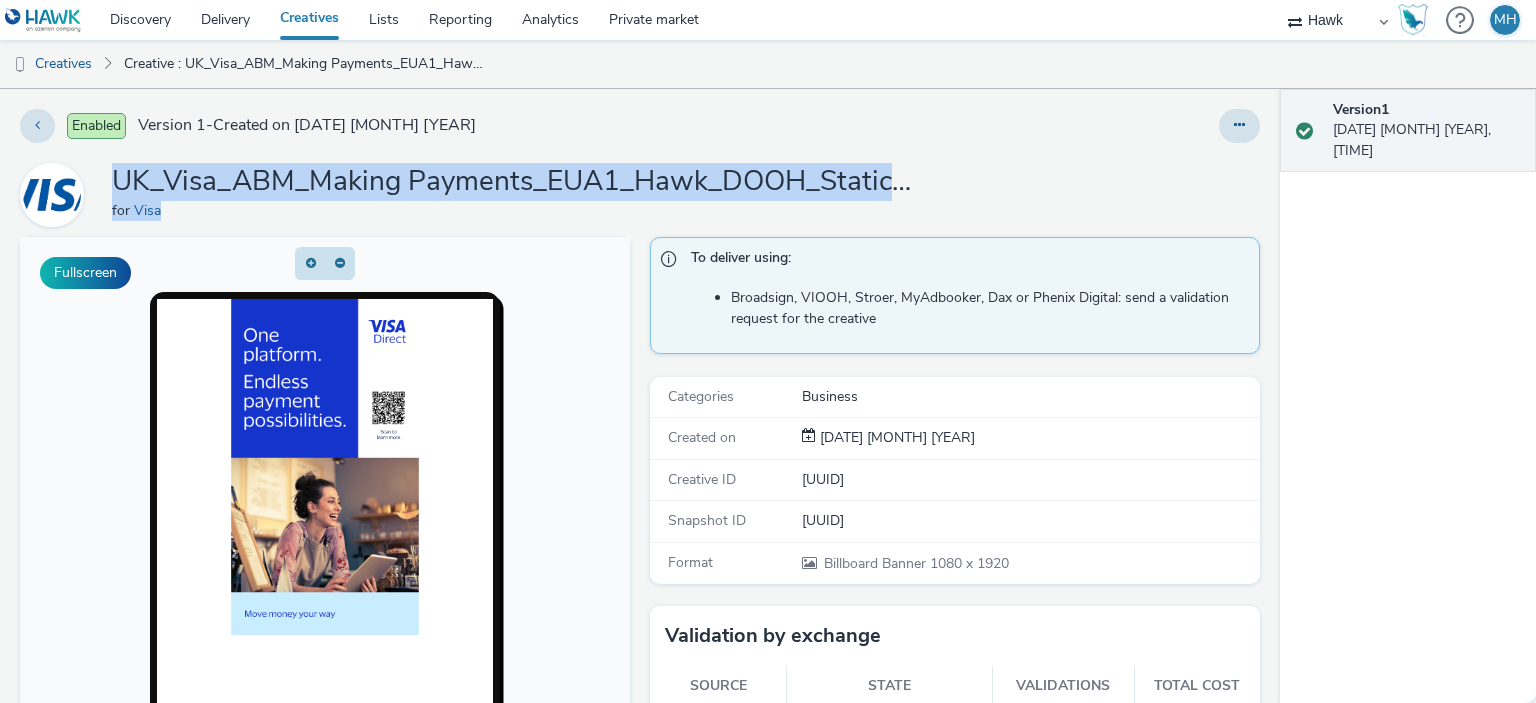drag, startPoint x: 120, startPoint y: 184, endPoint x: 889, endPoint y: 202, distance: 769.21063 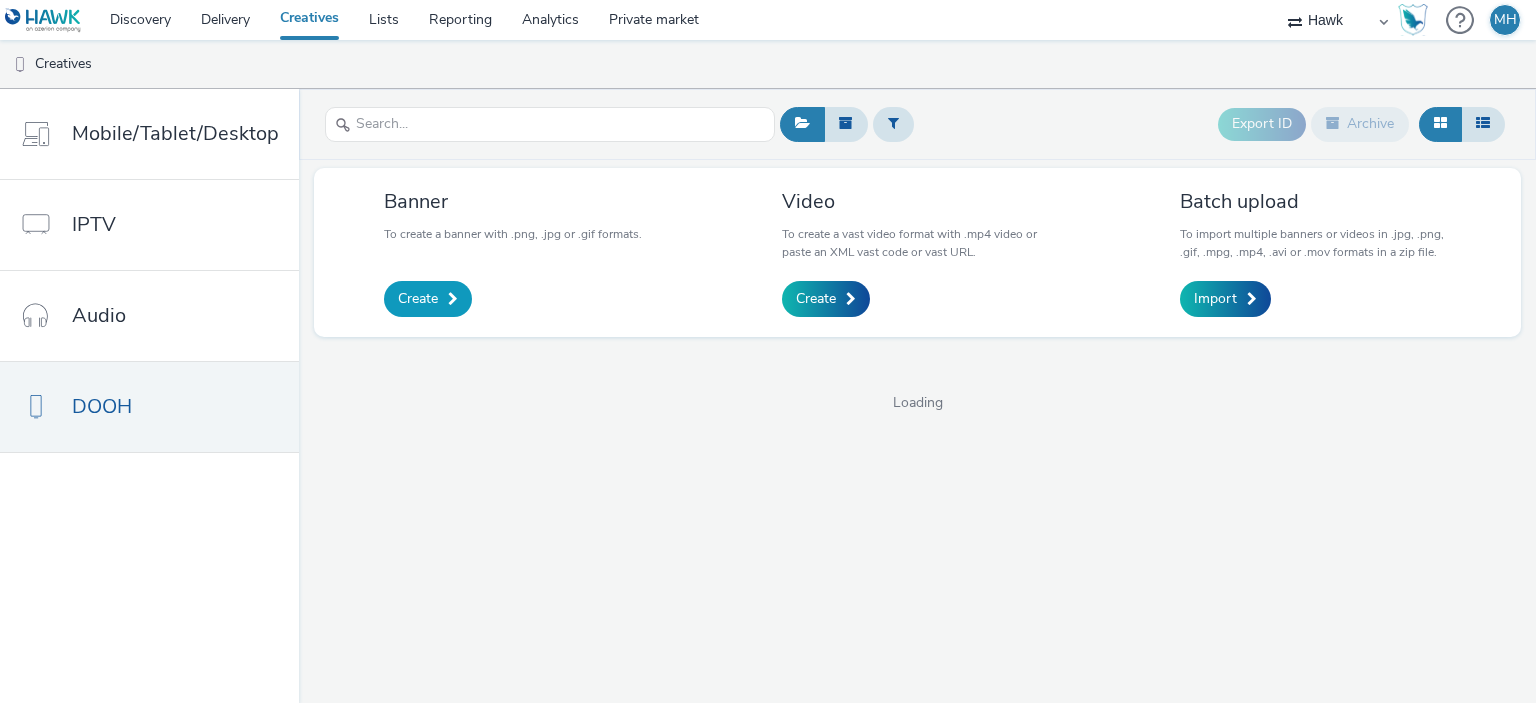 click on "Create" at bounding box center [428, 299] 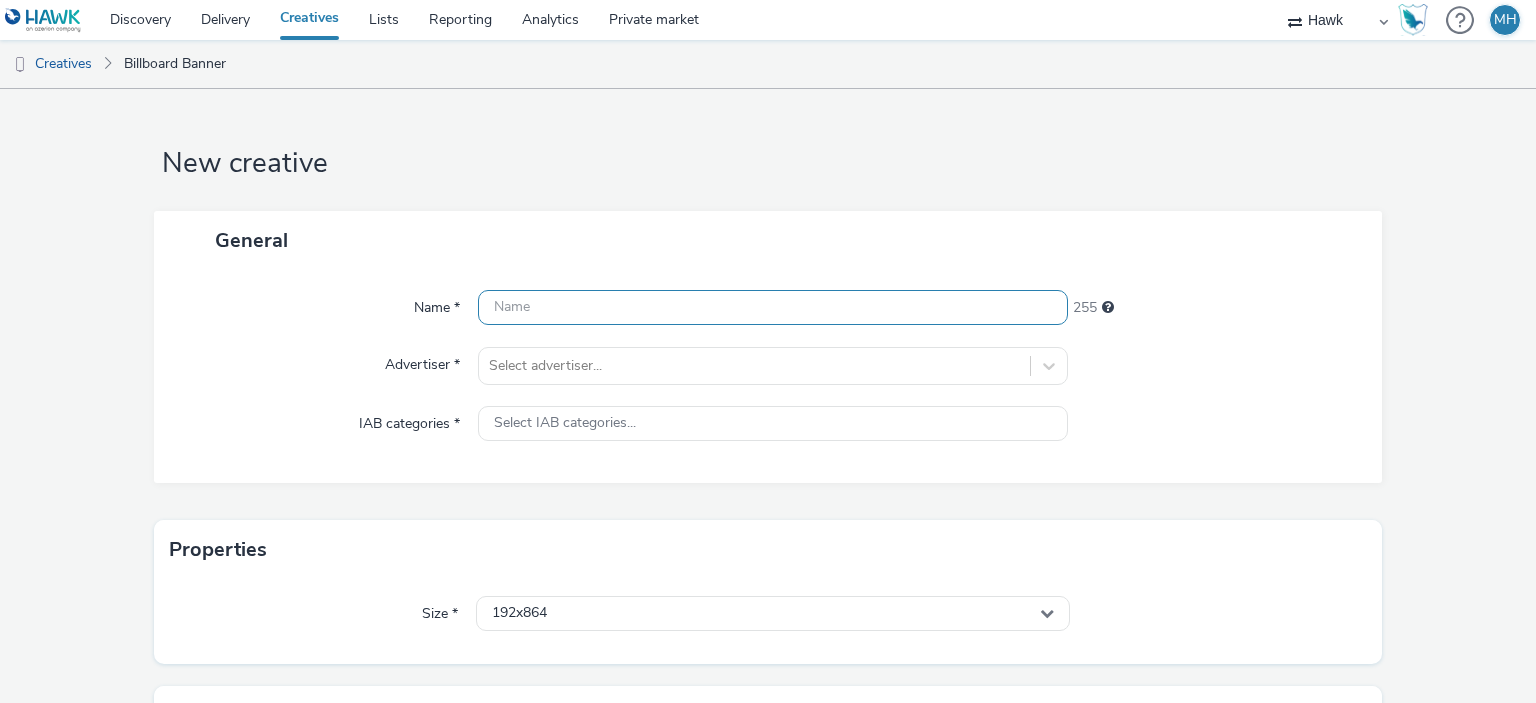 click at bounding box center [772, 307] 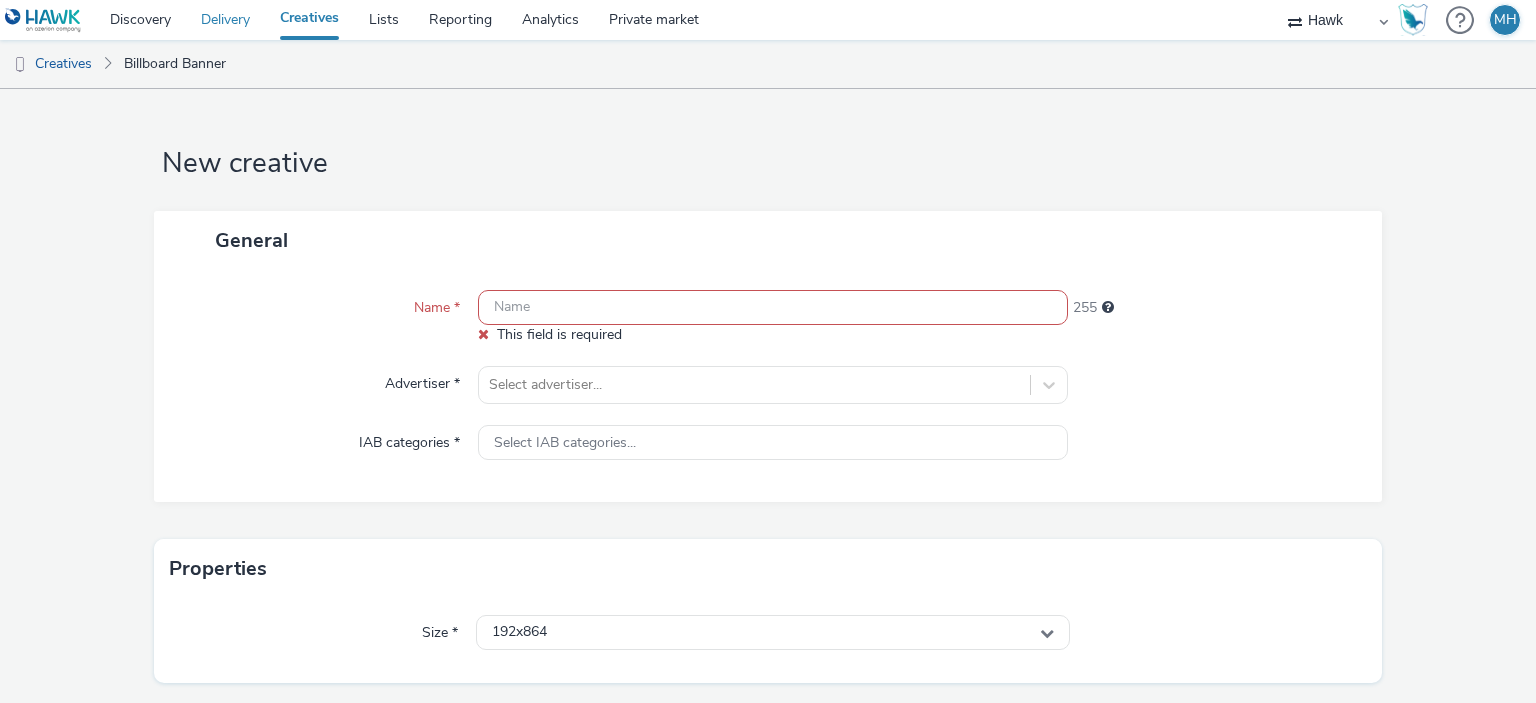 click on "Delivery" at bounding box center [225, 20] 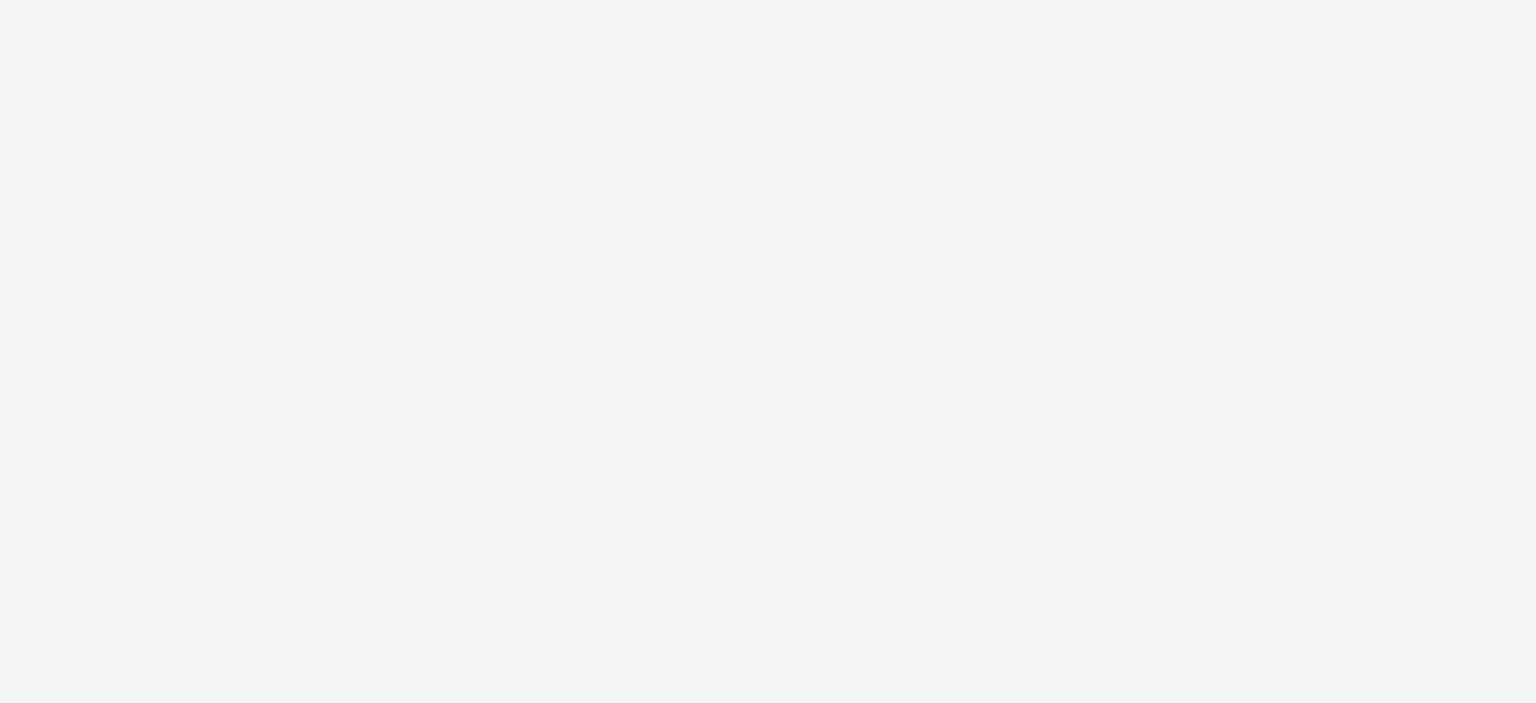 scroll, scrollTop: 0, scrollLeft: 0, axis: both 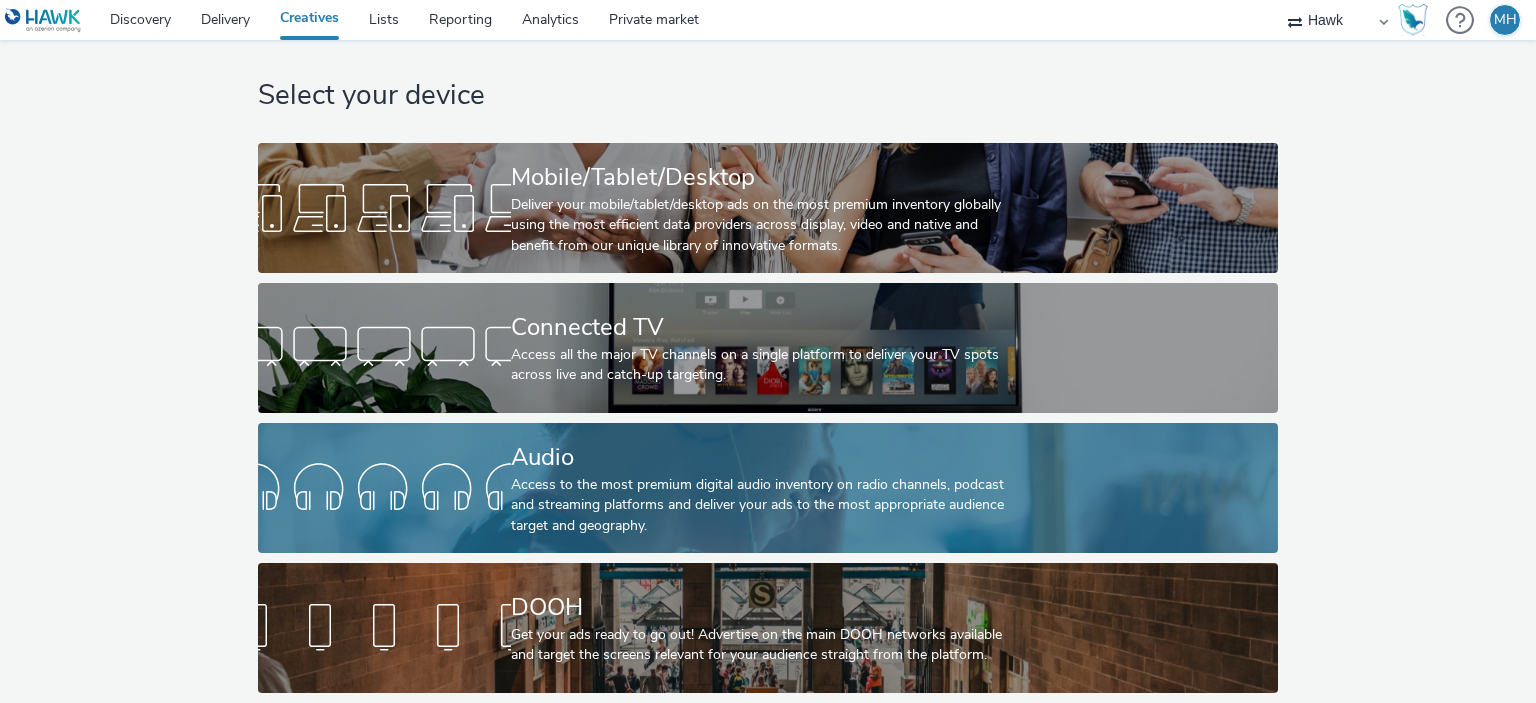 click at bounding box center (384, 488) 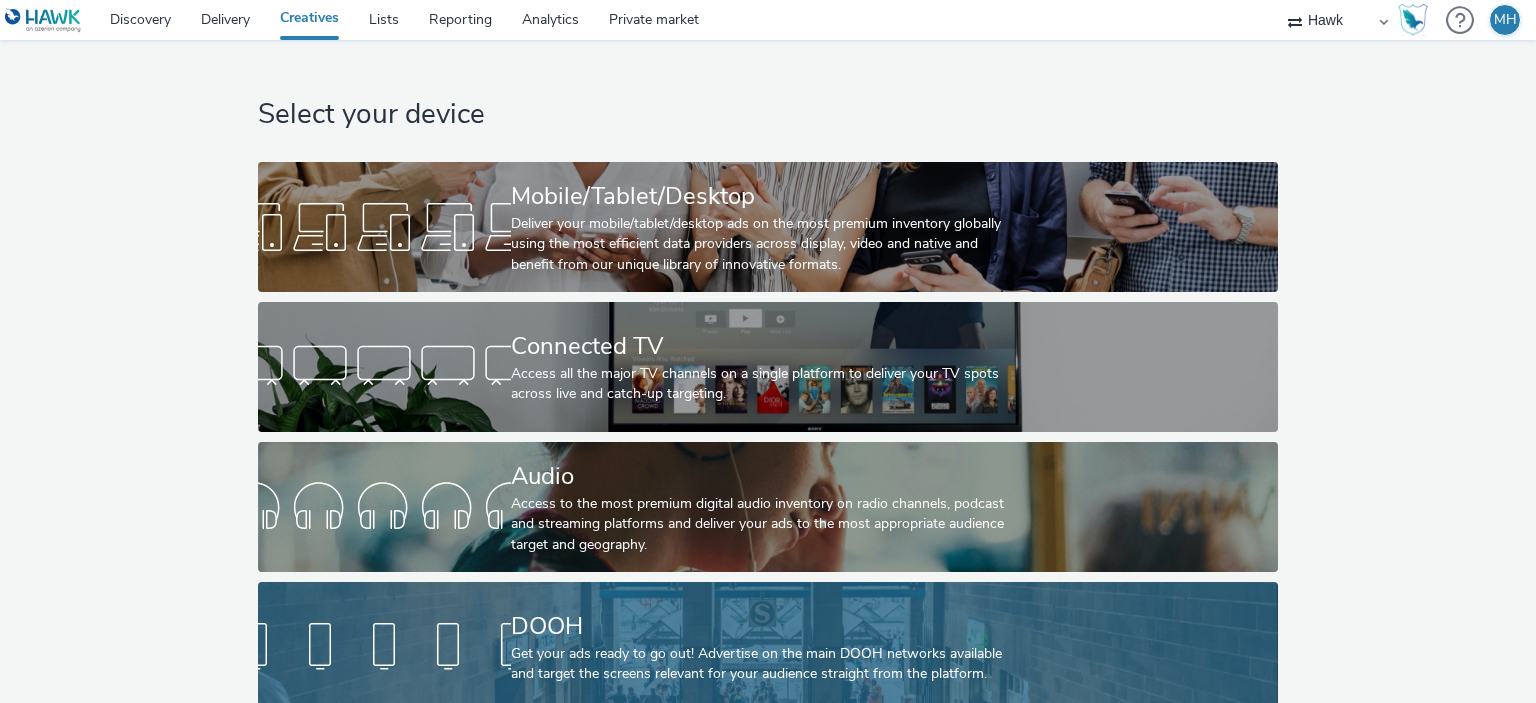 click on "DOOH Get your ads ready to go out! Advertise on the main DOOH networks available and target the screens relevant for your audience straight from the platform." at bounding box center [764, 647] 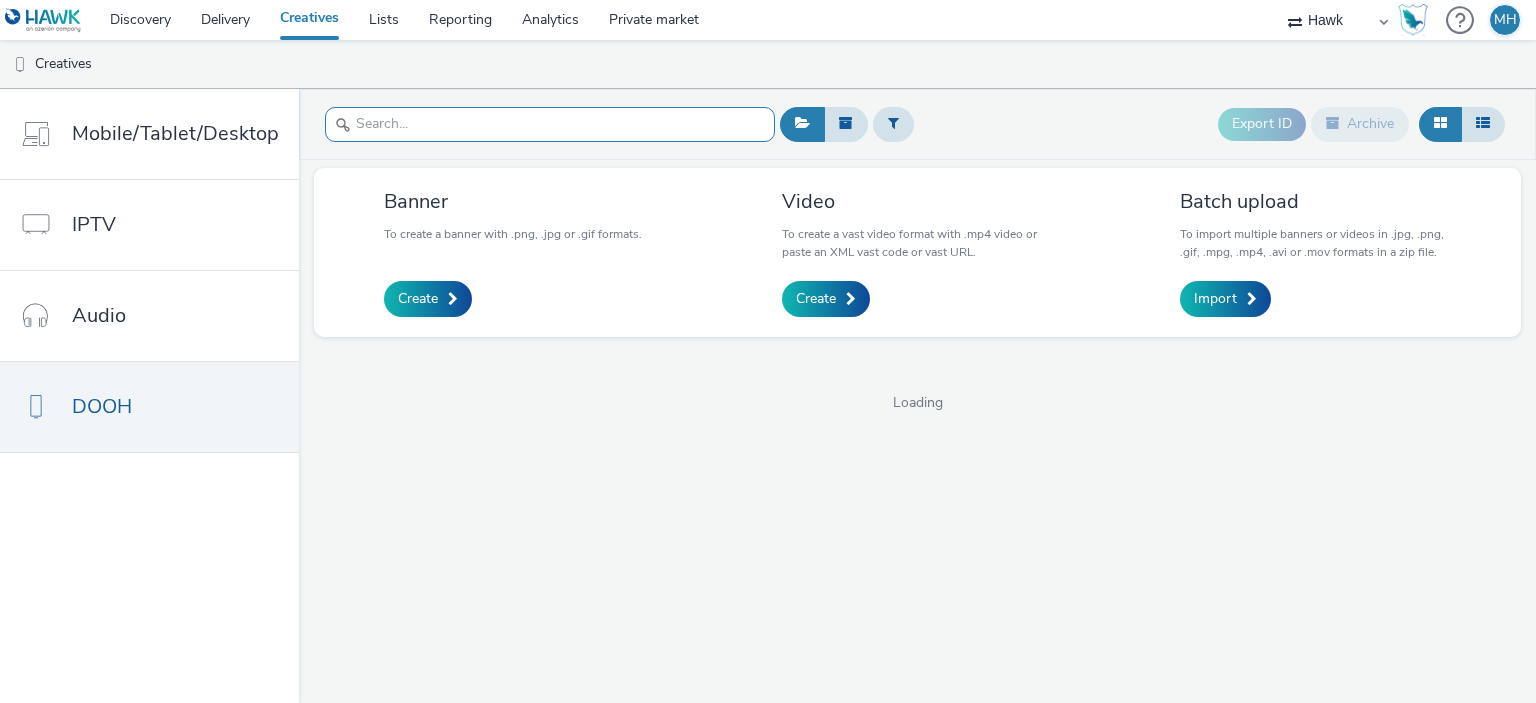 click at bounding box center [550, 124] 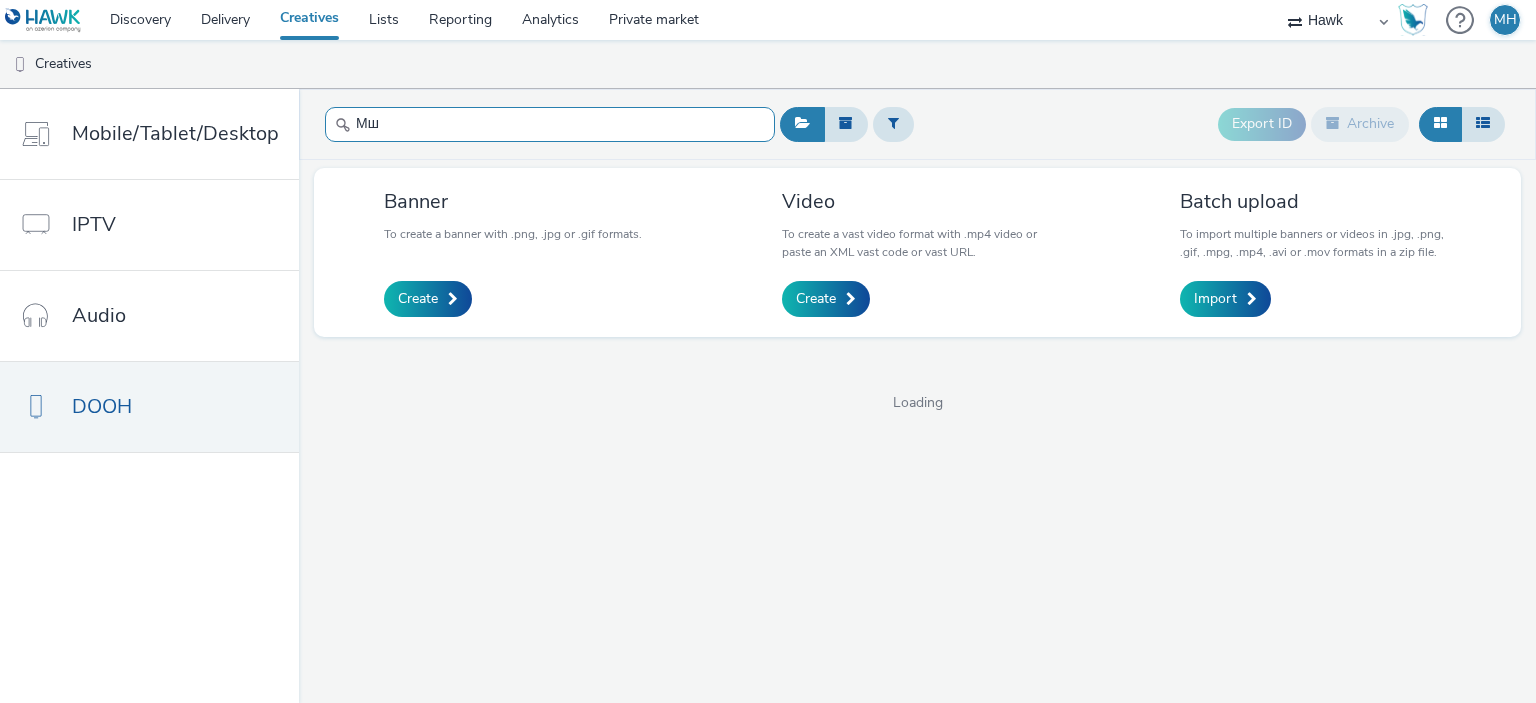 type on "М" 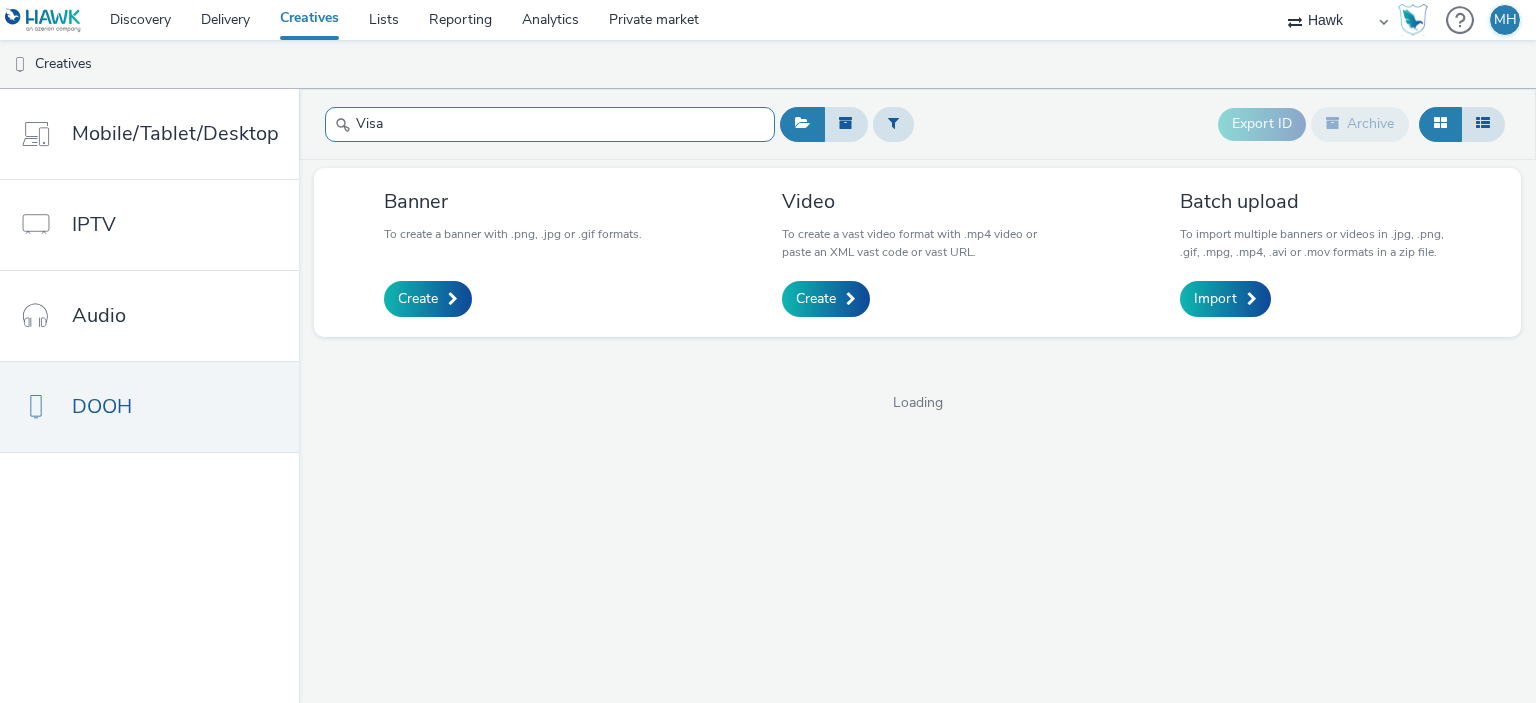 type on "Visa" 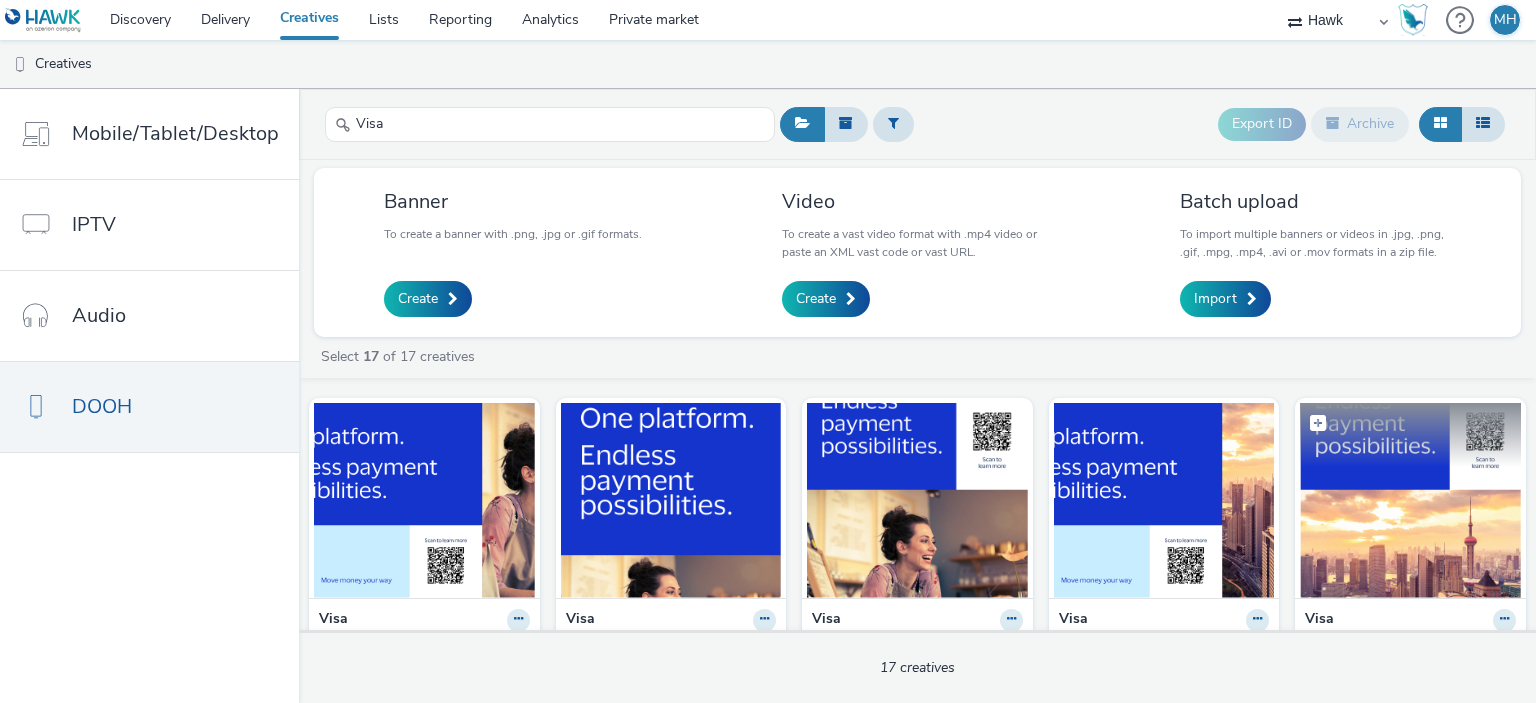 click at bounding box center [1410, 500] 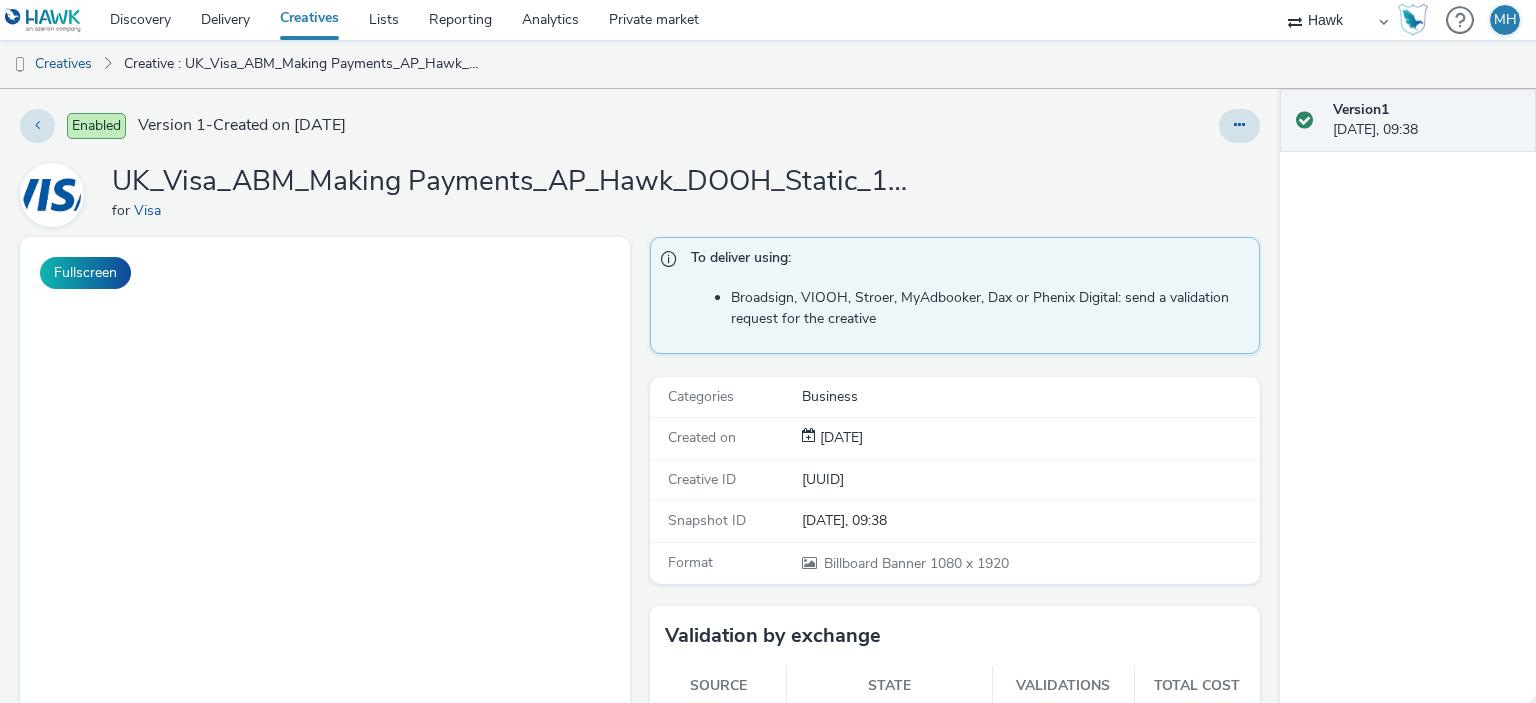 scroll, scrollTop: 0, scrollLeft: 0, axis: both 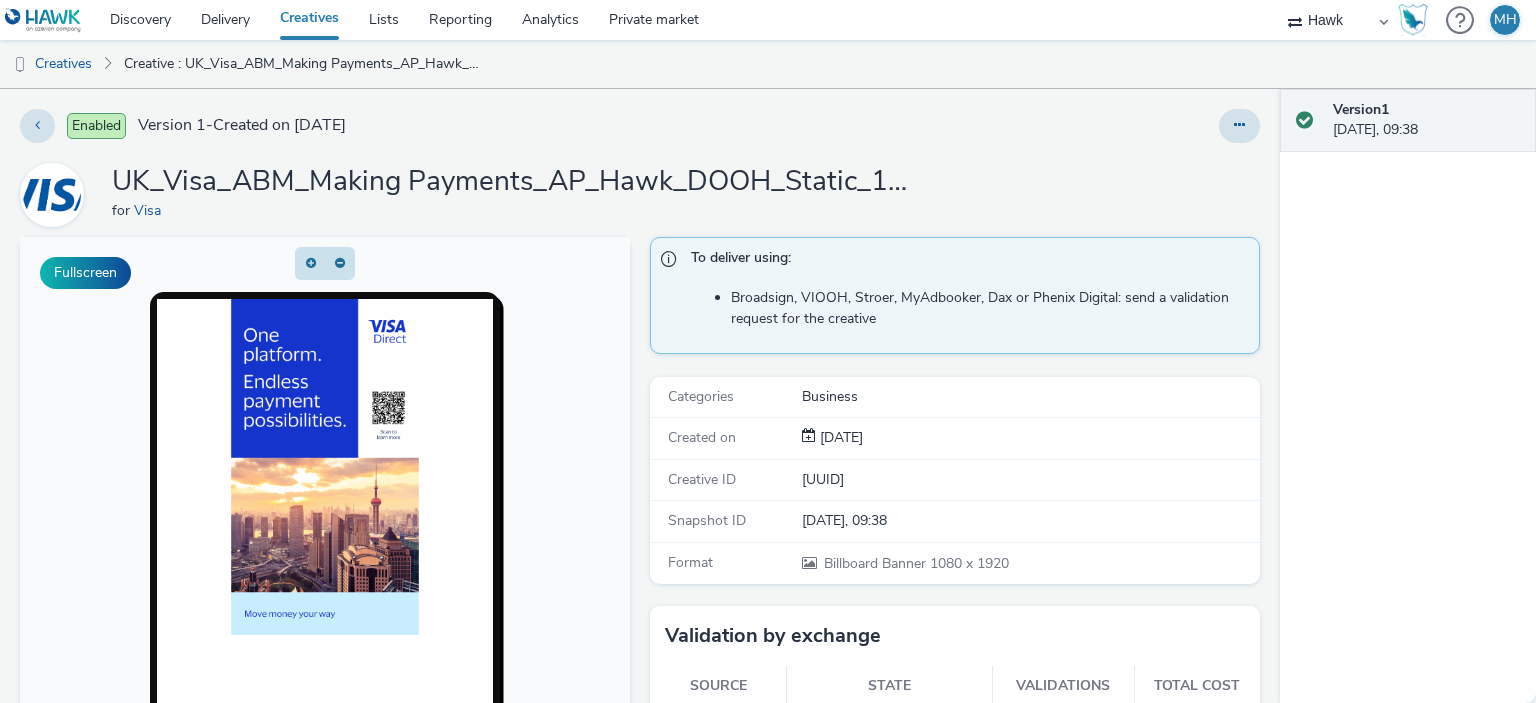 click on "[UK_Visa_ABM_Making Payments_AP_Hawk_DOOH_Static_1080x1920]_[YYYY][MM][DD]" at bounding box center (512, 182) 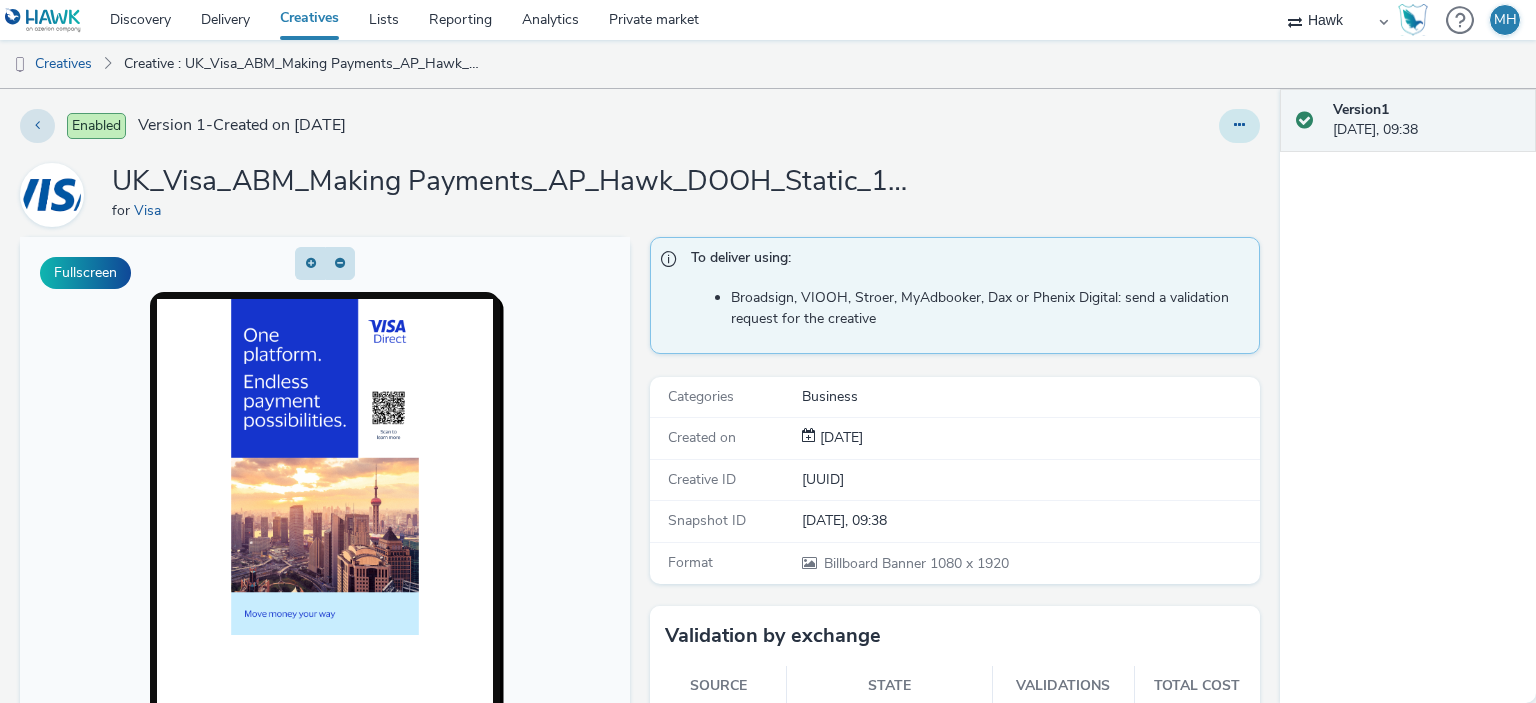 click at bounding box center (1239, 126) 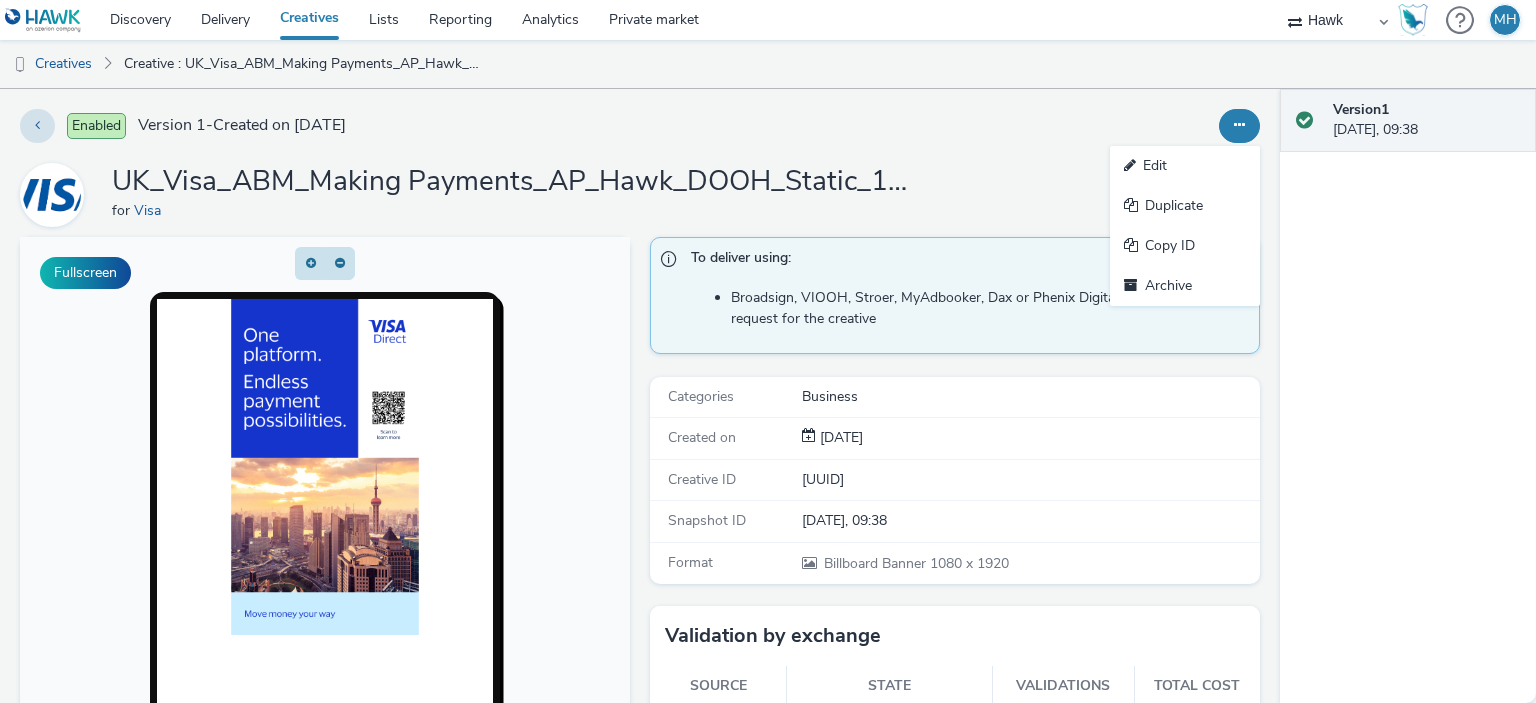 click on "[UK_Visa_ABM_Making Payments_AP_Hawk_DOOH_Static_1080x1920]_[YYYY][MM][DD]" at bounding box center (512, 182) 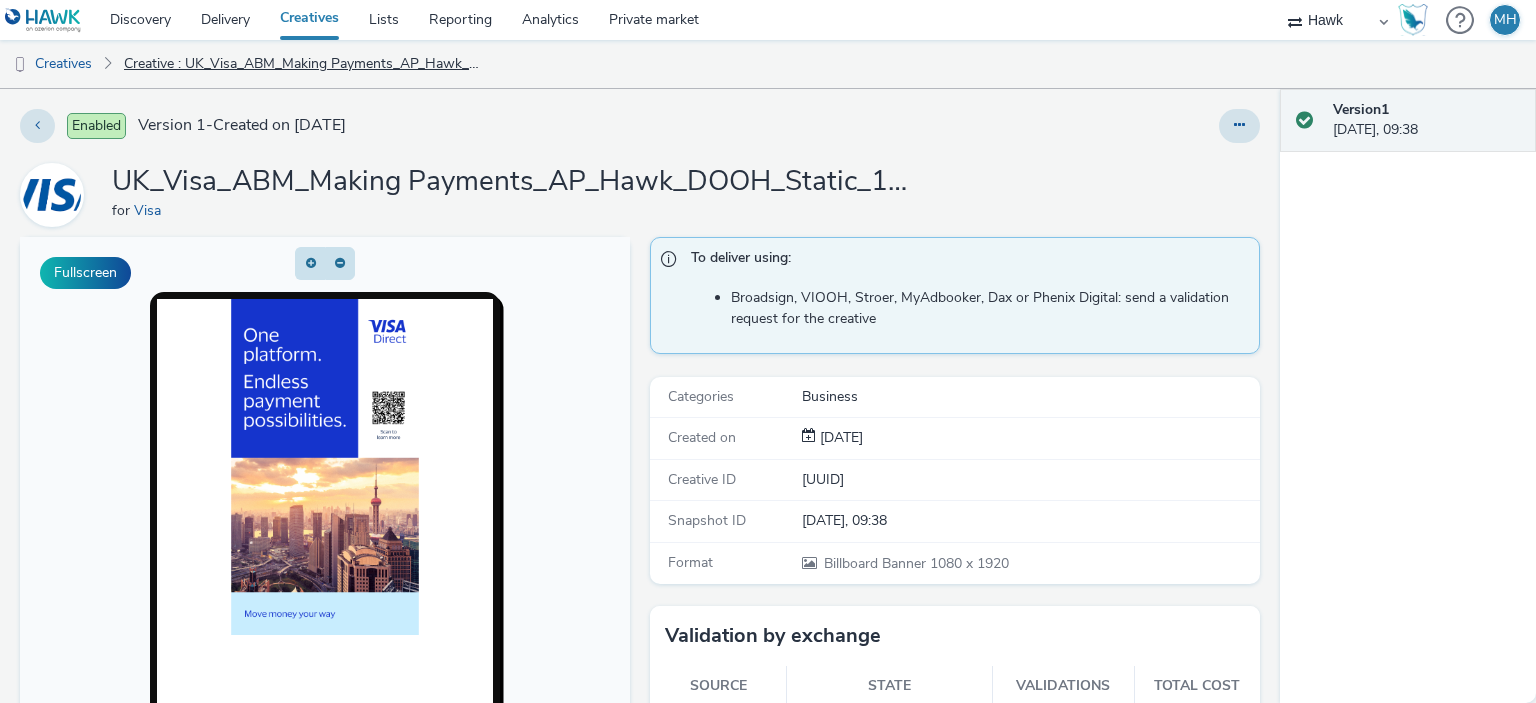 click on "Creative : UK_Visa_ABM_Making Payments_AP_Hawk_DOOH_Static_1080x1920_20250801" at bounding box center [306, 64] 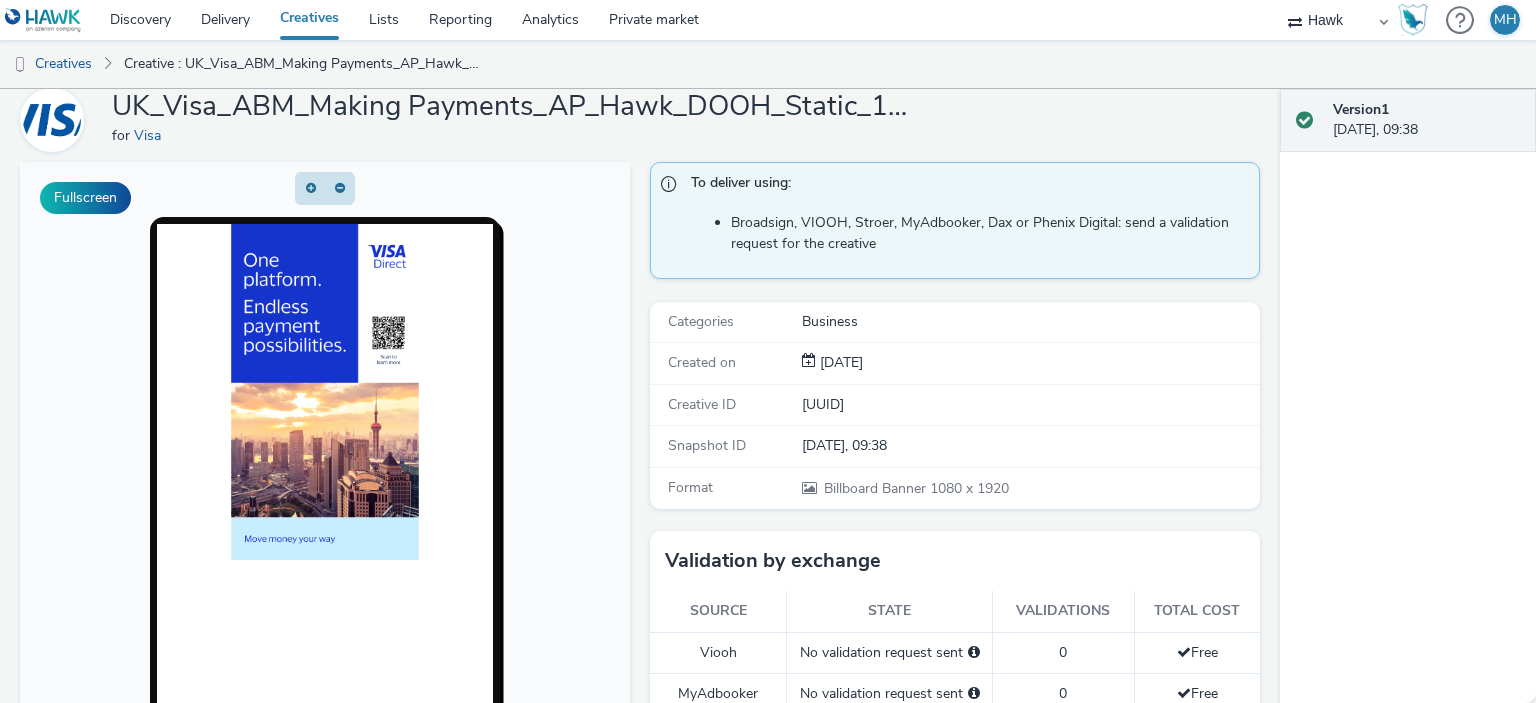 scroll, scrollTop: 0, scrollLeft: 0, axis: both 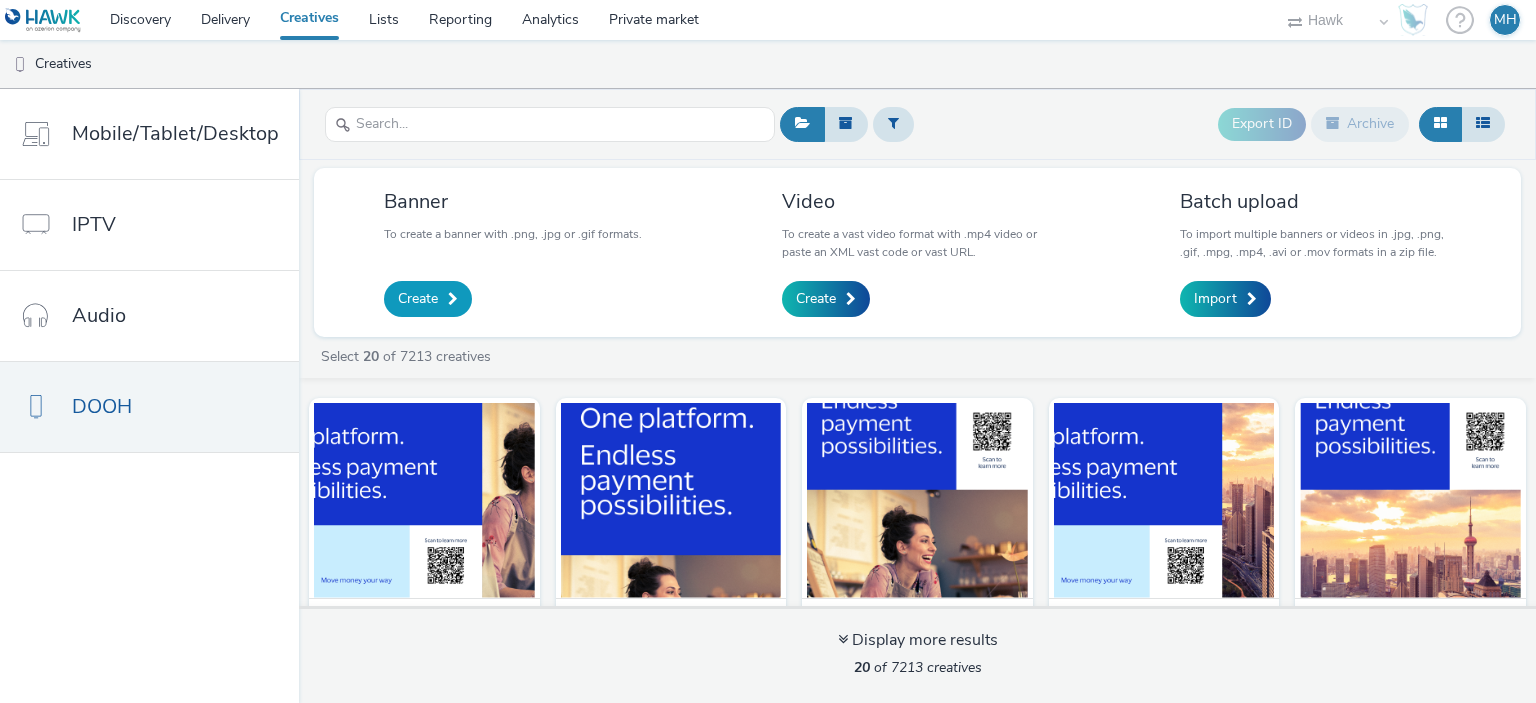 click on "Create" at bounding box center (418, 299) 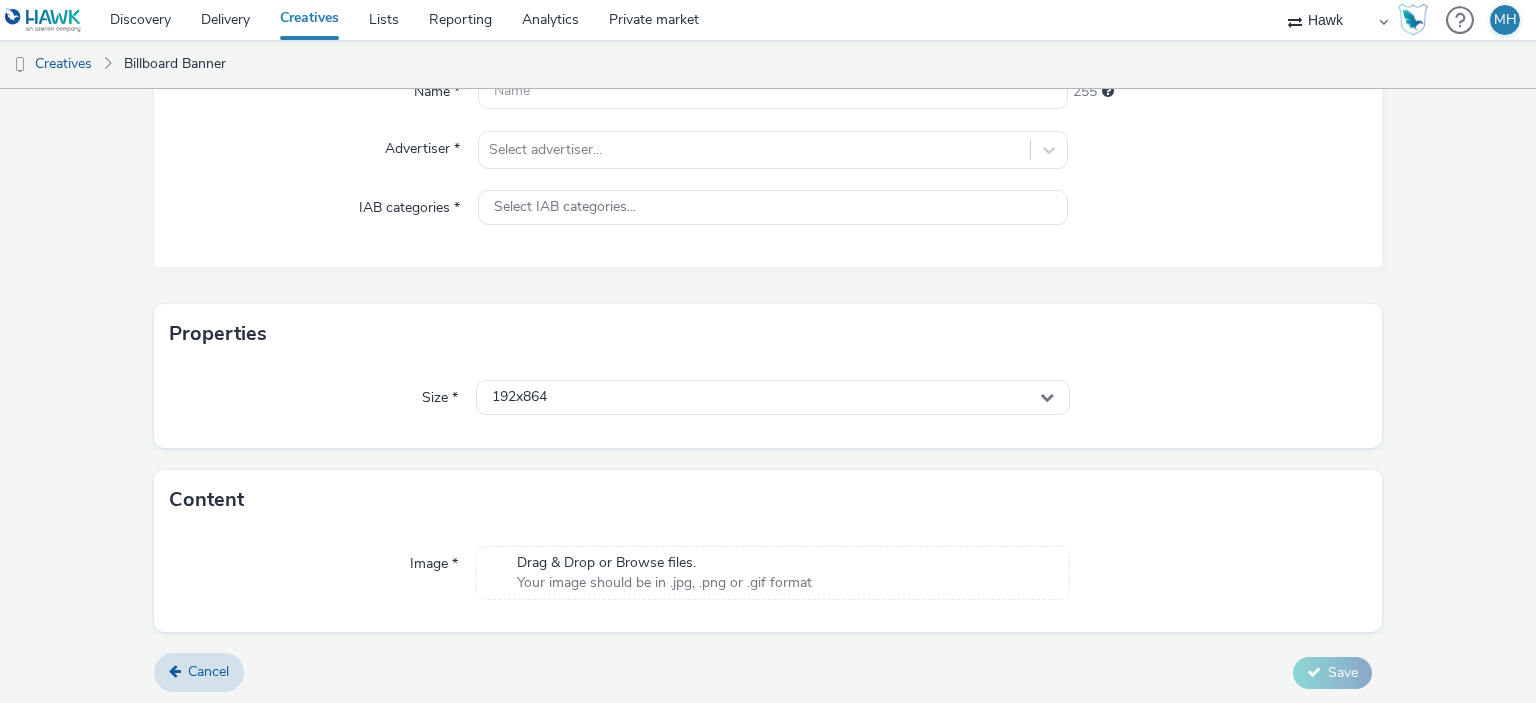 scroll, scrollTop: 218, scrollLeft: 0, axis: vertical 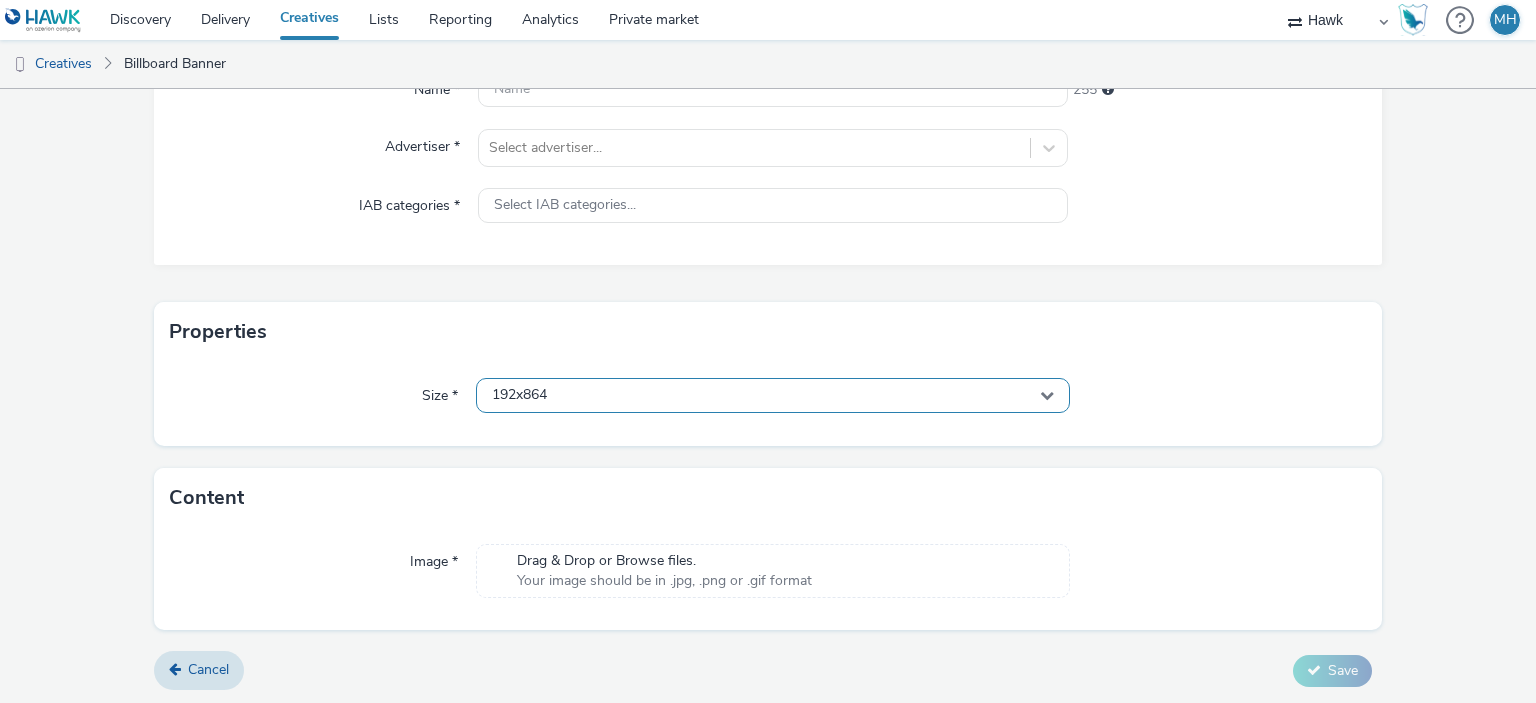 click on "192x864" at bounding box center [519, 395] 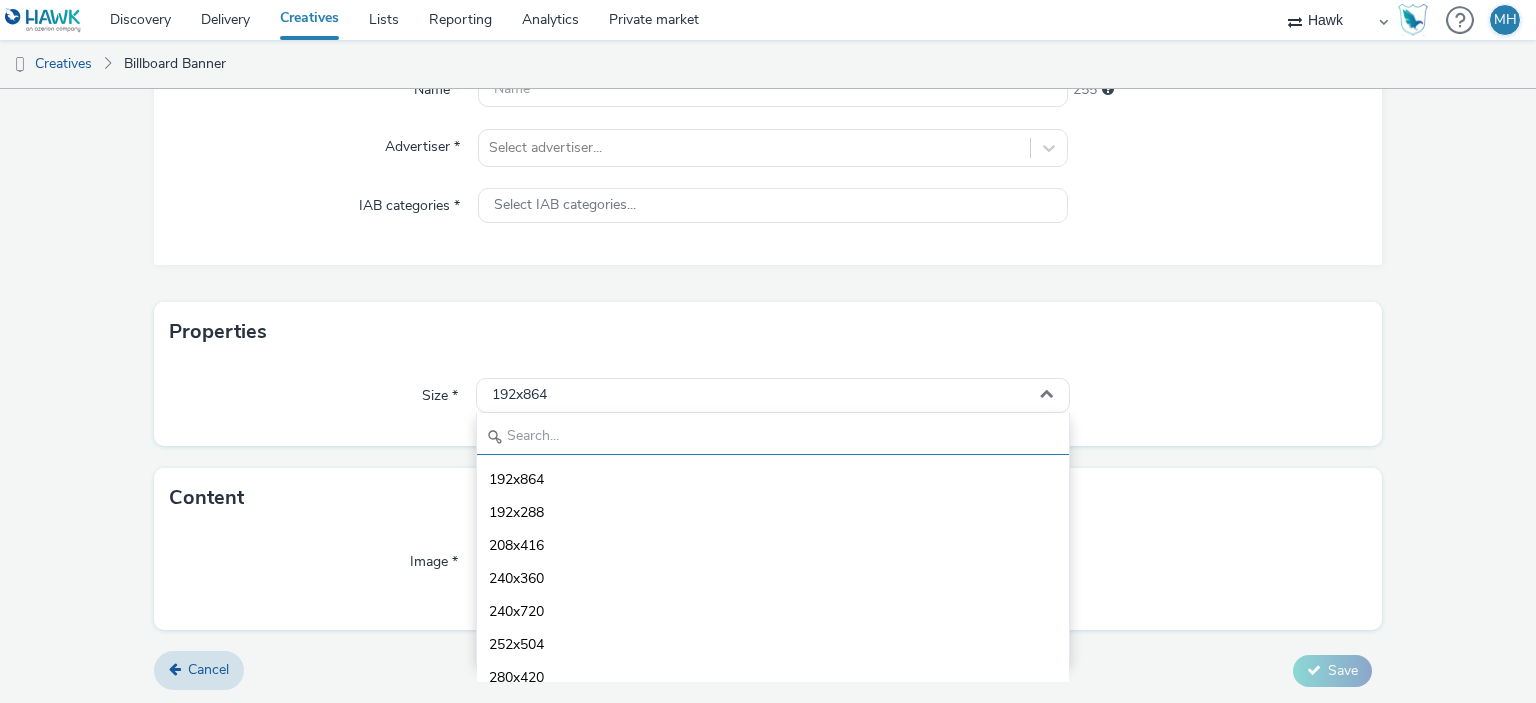 click at bounding box center (772, 437) 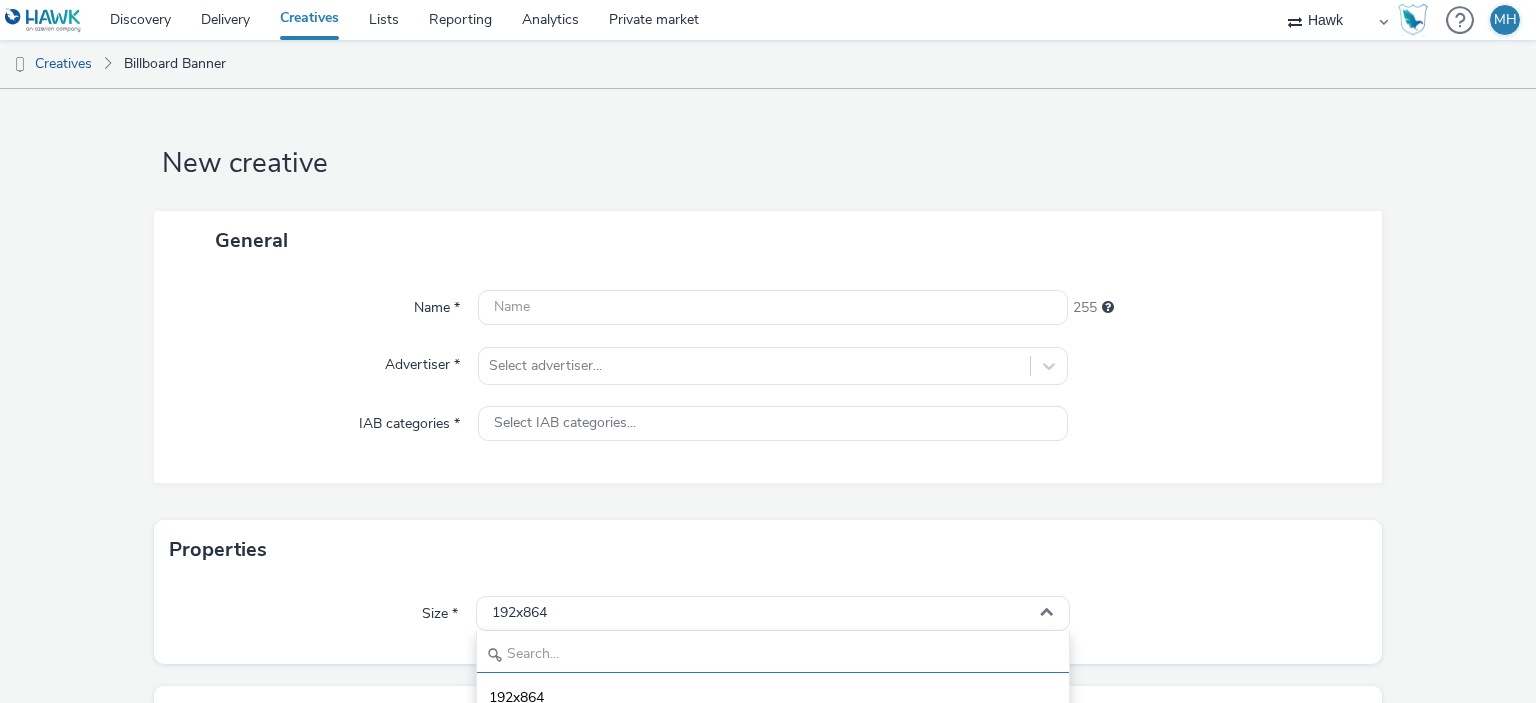 scroll, scrollTop: 218, scrollLeft: 0, axis: vertical 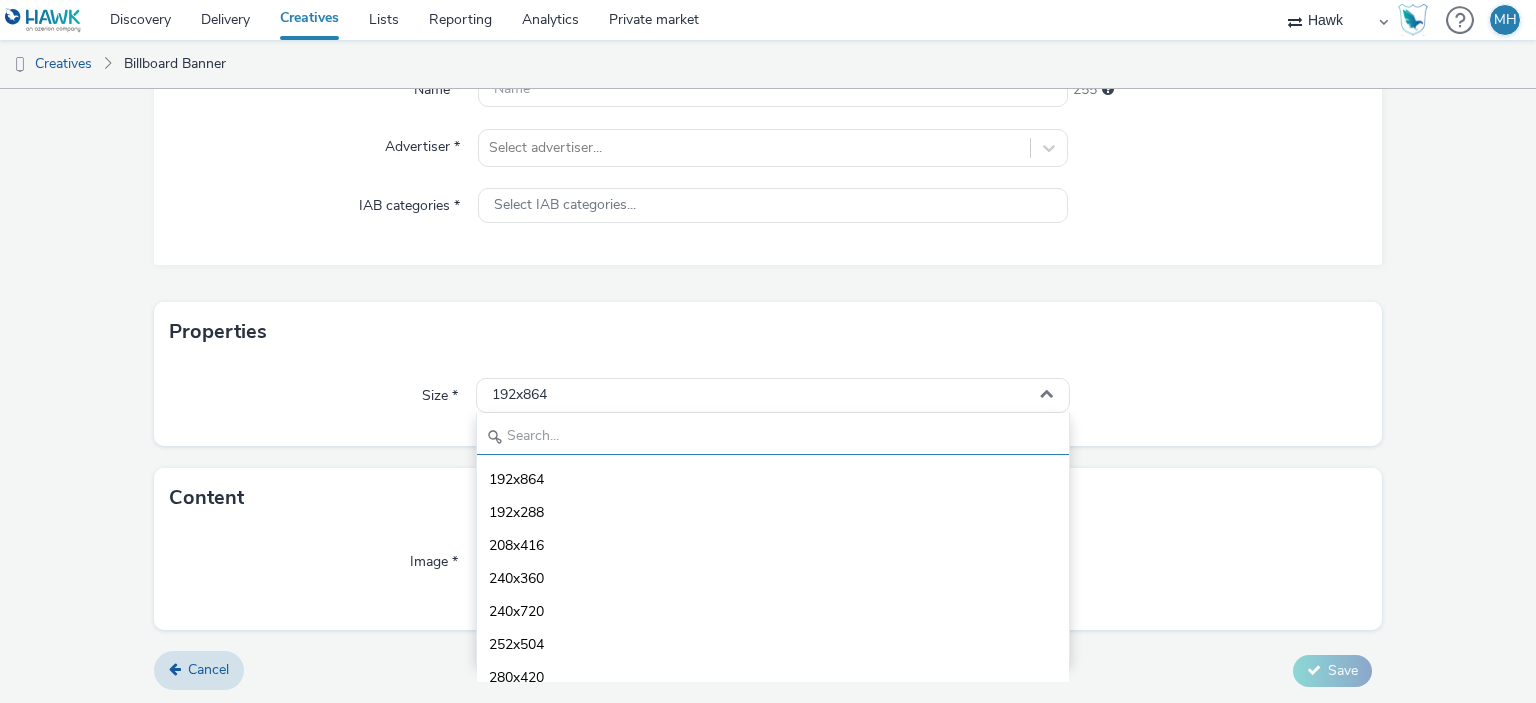 click at bounding box center [772, 437] 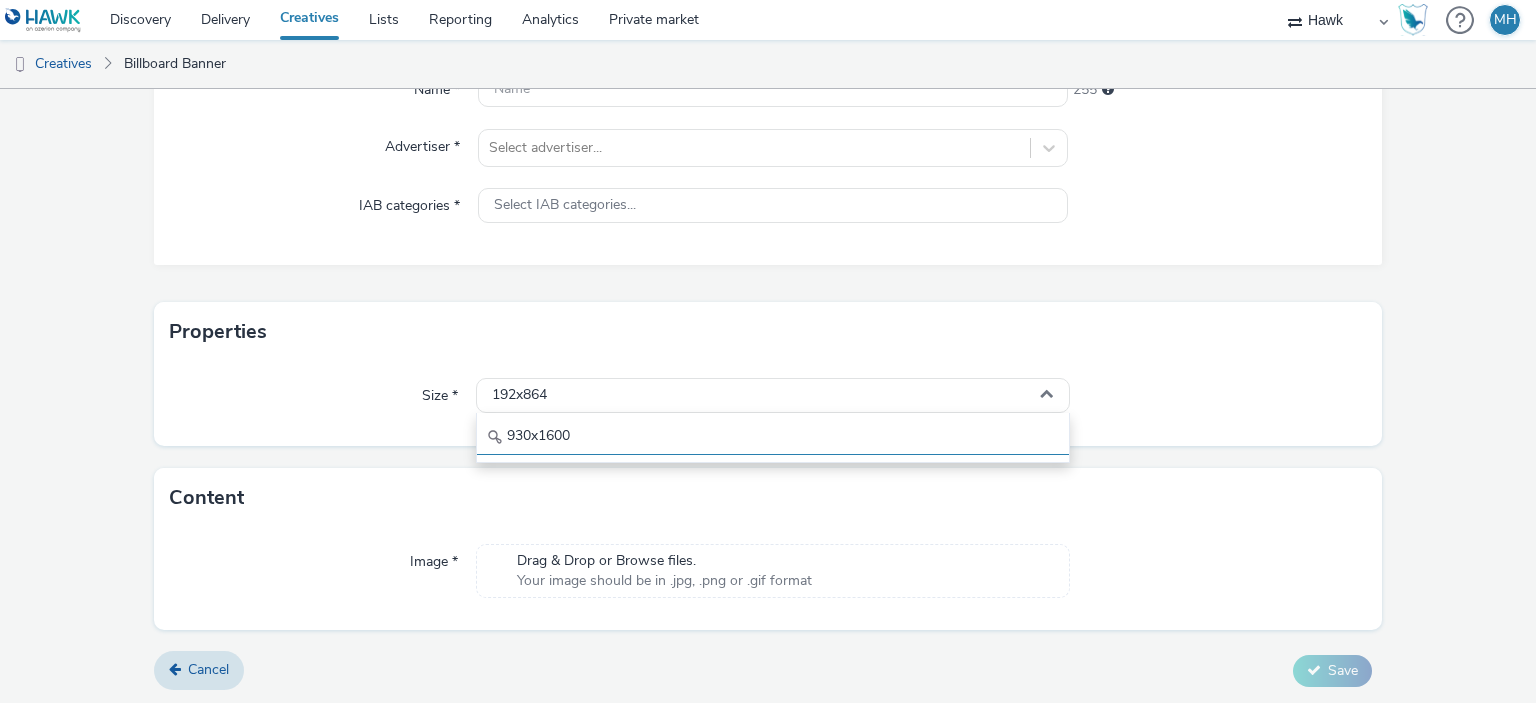 type on "930x1600" 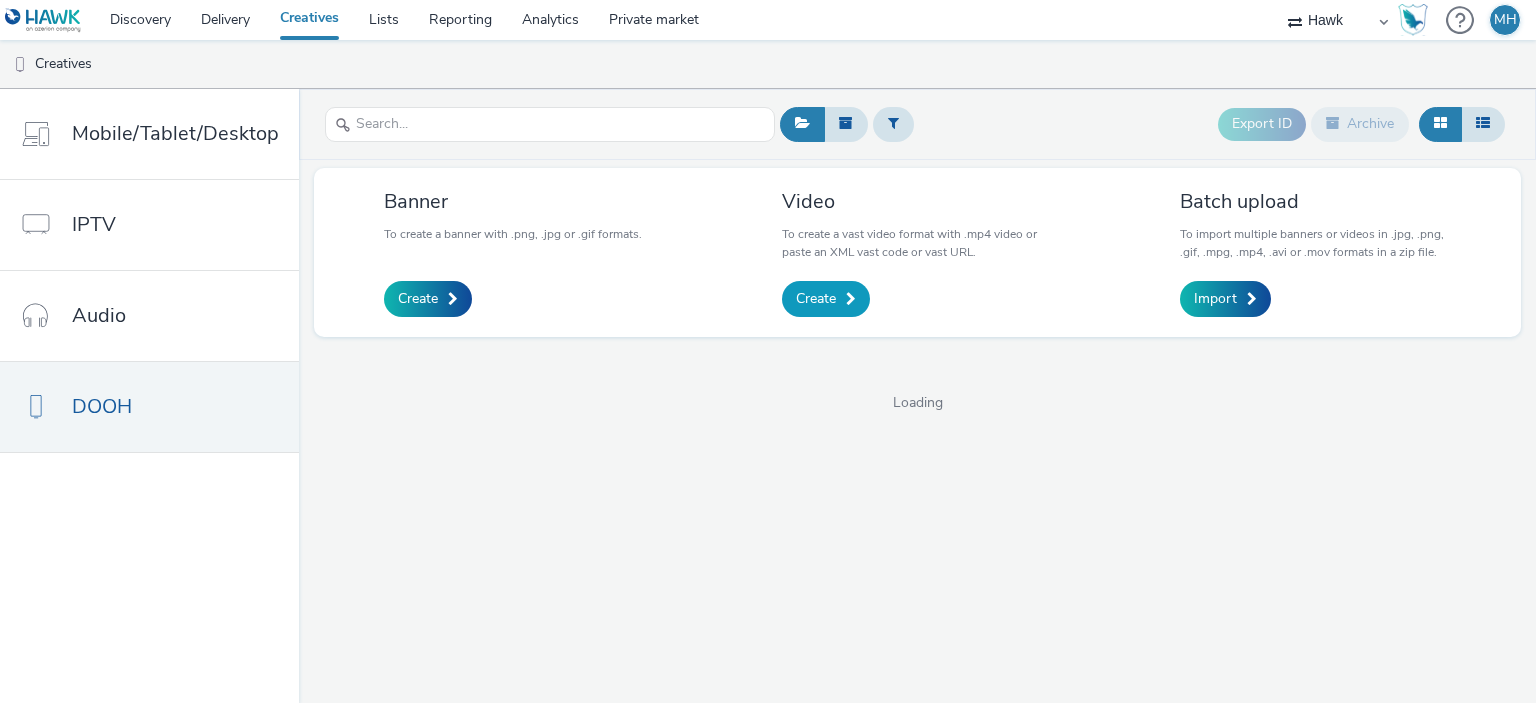 click on "Create" at bounding box center [826, 299] 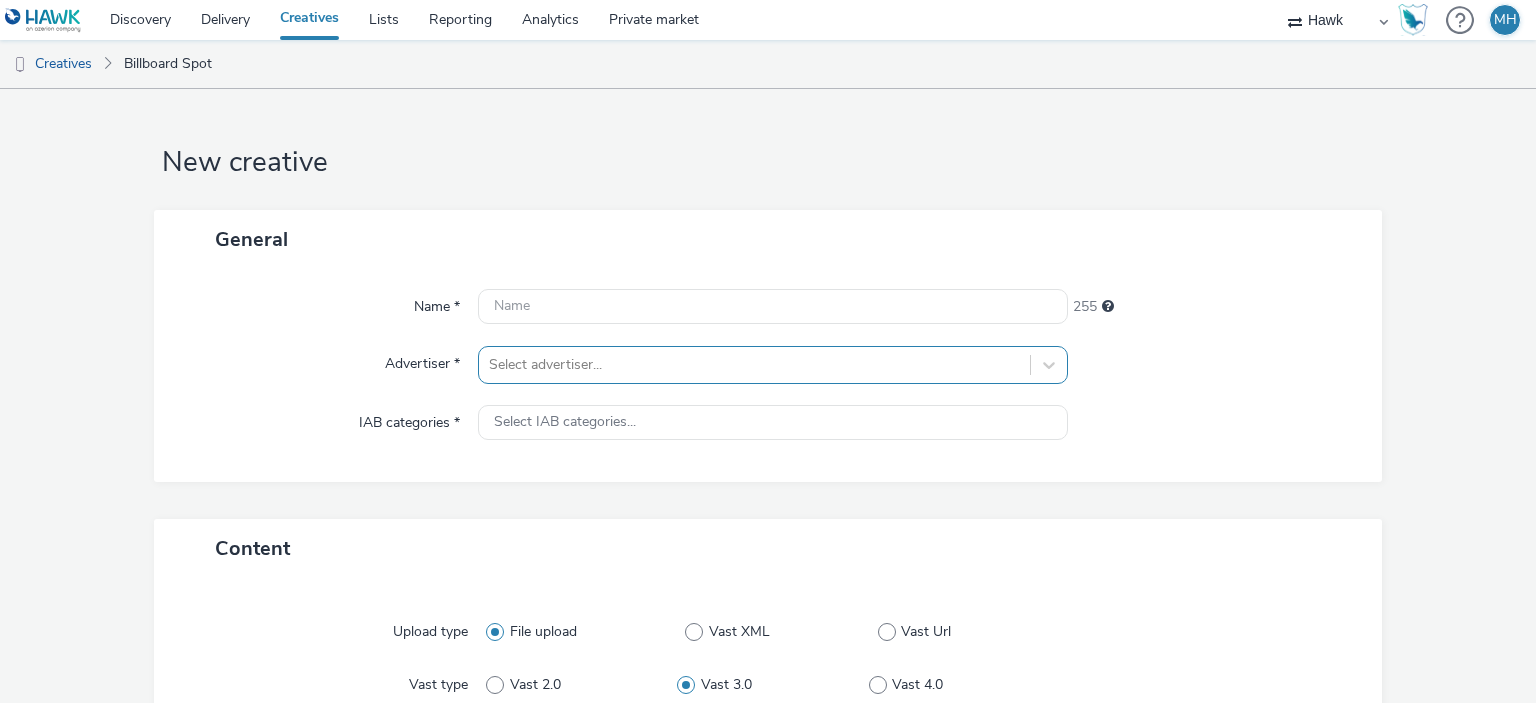 scroll, scrollTop: 0, scrollLeft: 0, axis: both 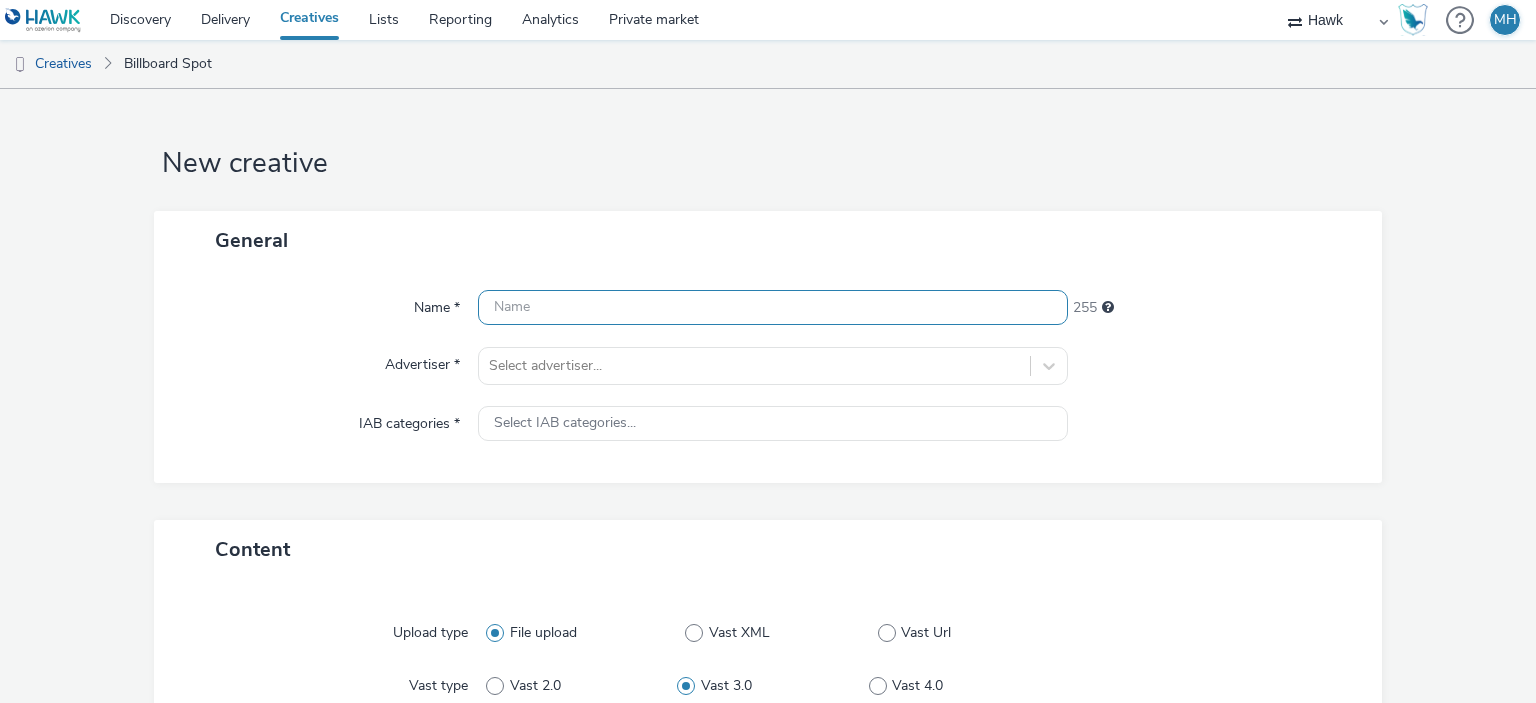 click at bounding box center [772, 307] 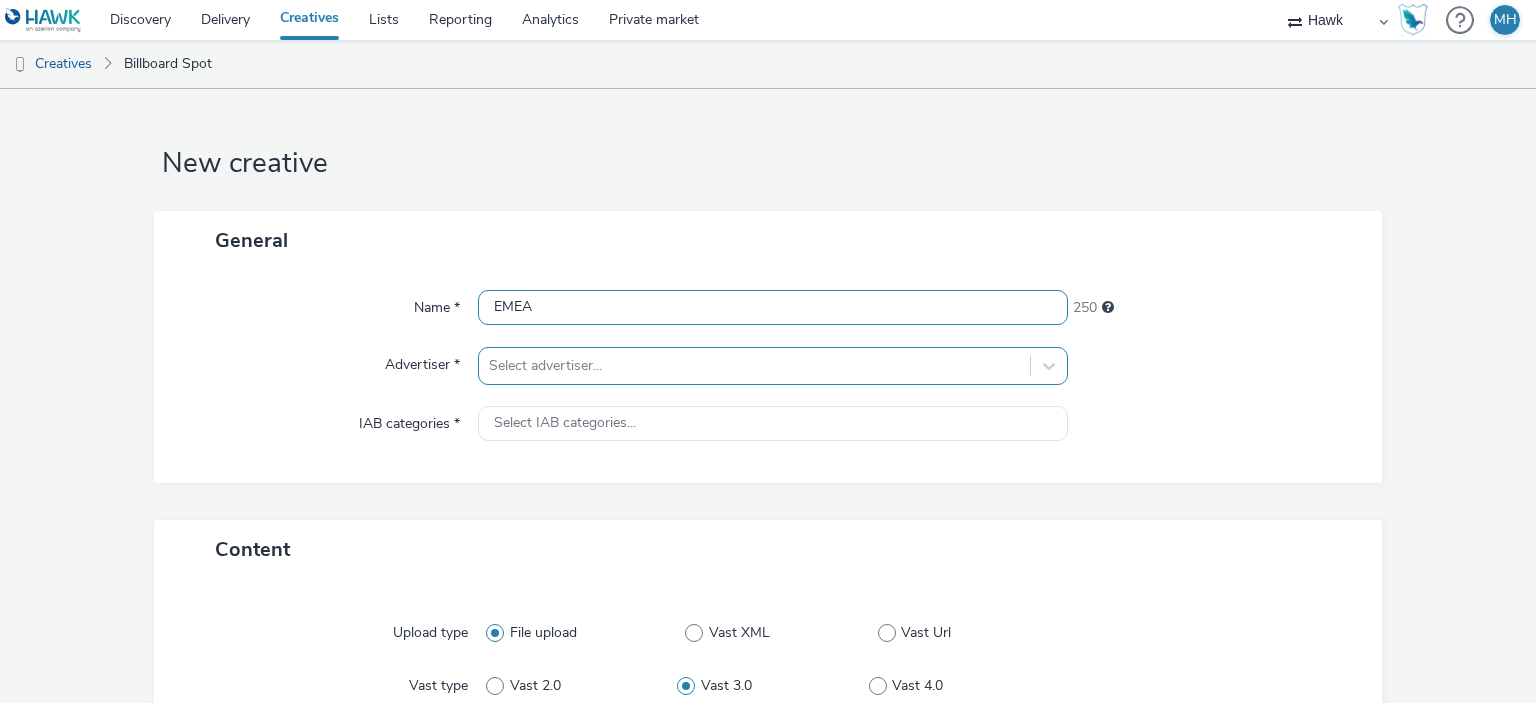 type on "EMEA" 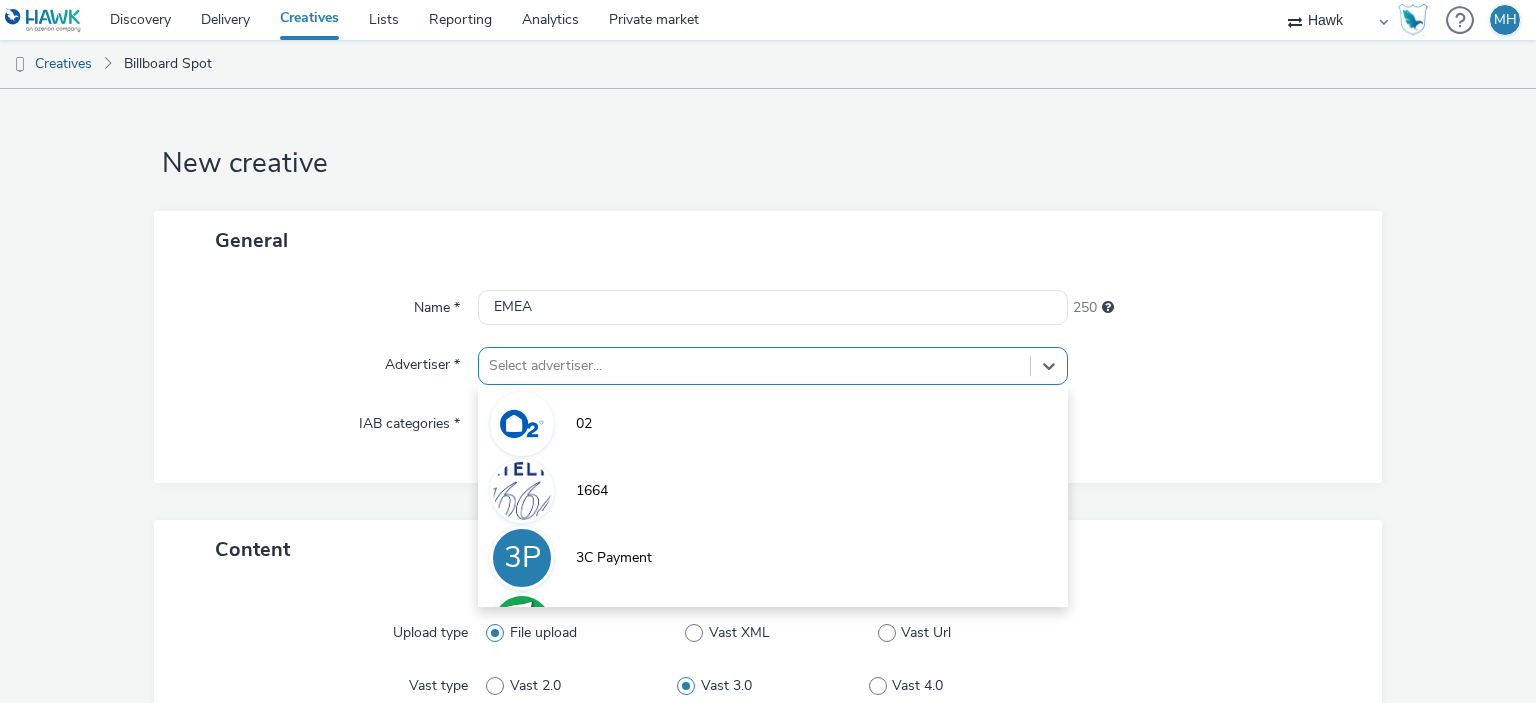 click on "option 02 focused, 1 of 9. 9 results available. Use Up and Down to choose options, press Enter to select the currently focused option, press Escape to exit the menu, press Tab to select the option and exit the menu. Select advertiser... 02 1664 3P 3C Payment 7UP A Abba Aber Falls Abercrombie A Abott A ABRSM" at bounding box center (772, 366) 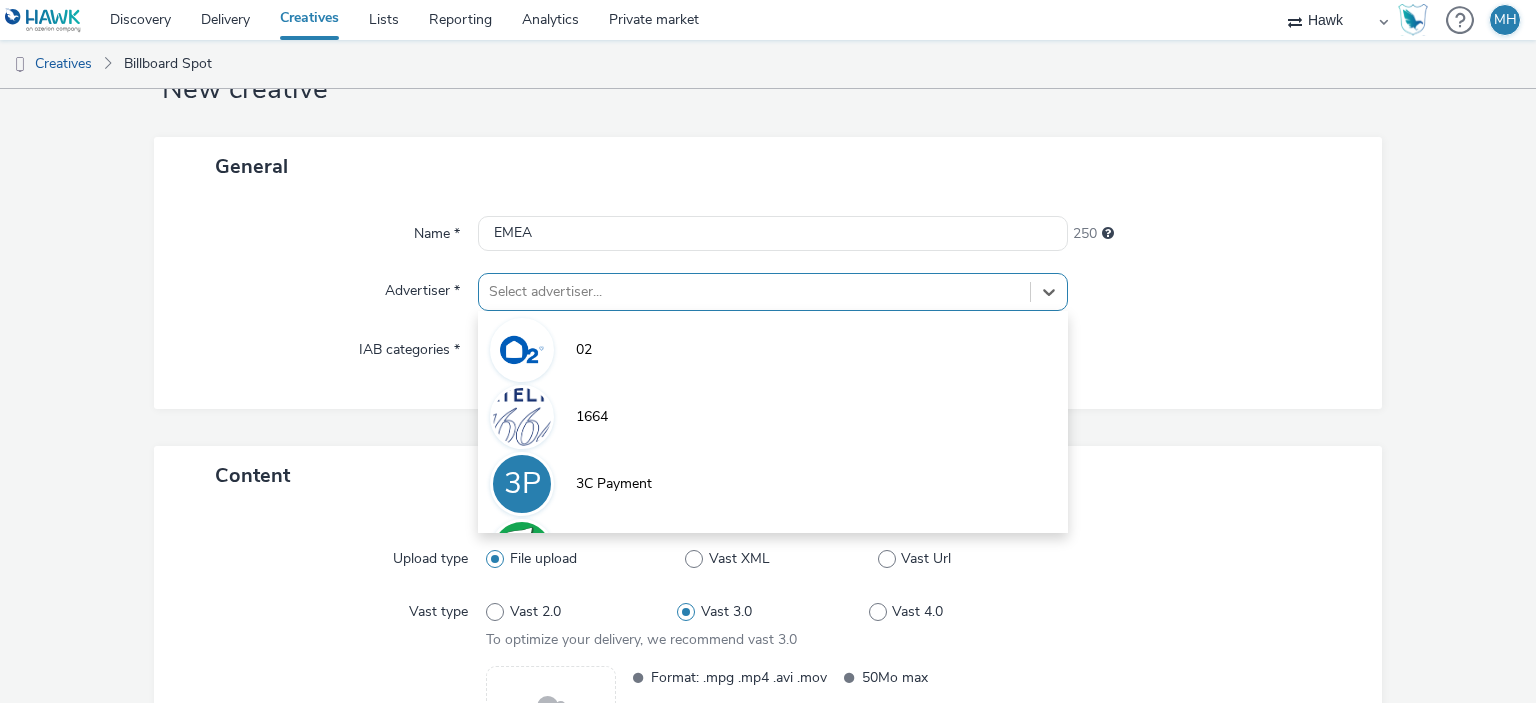 scroll, scrollTop: 79, scrollLeft: 0, axis: vertical 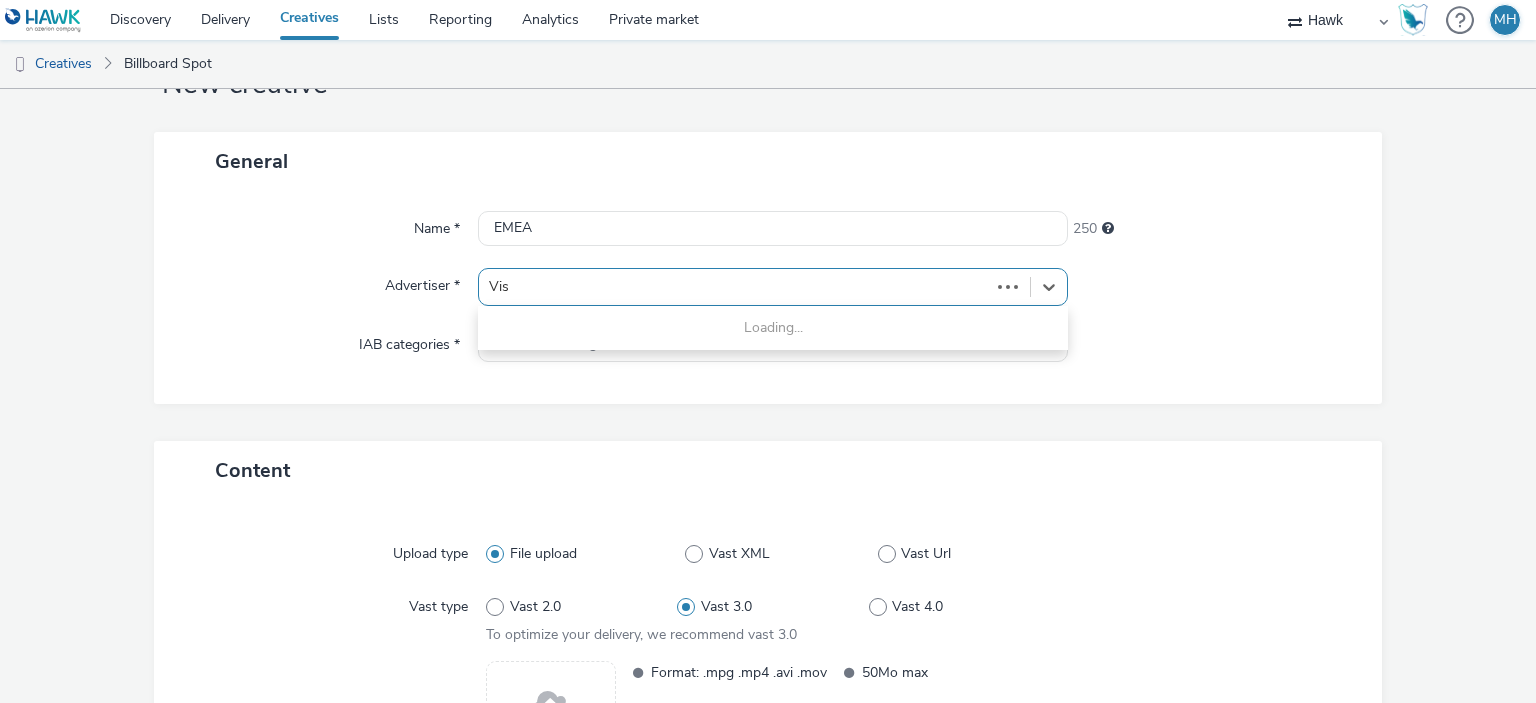 type on "Visa" 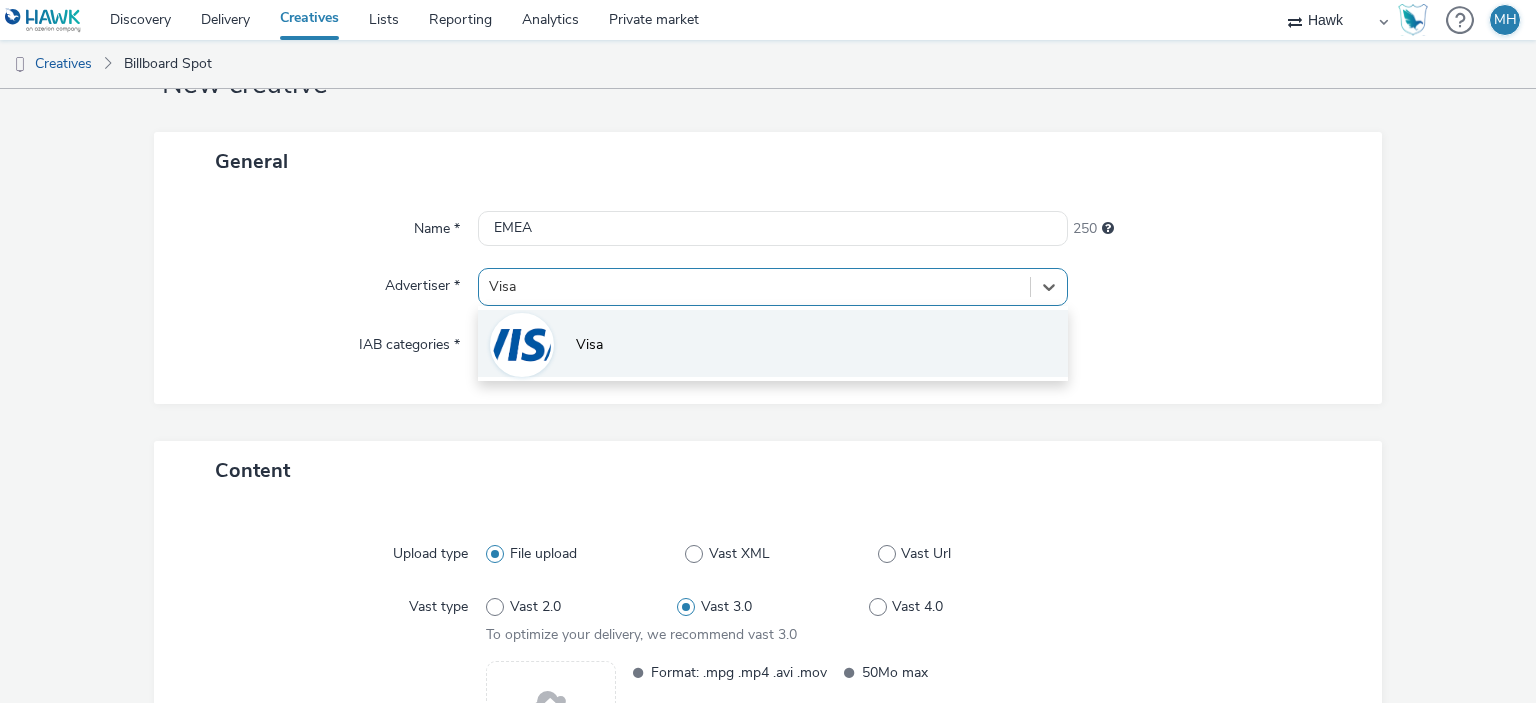 click on "Visa" at bounding box center [772, 343] 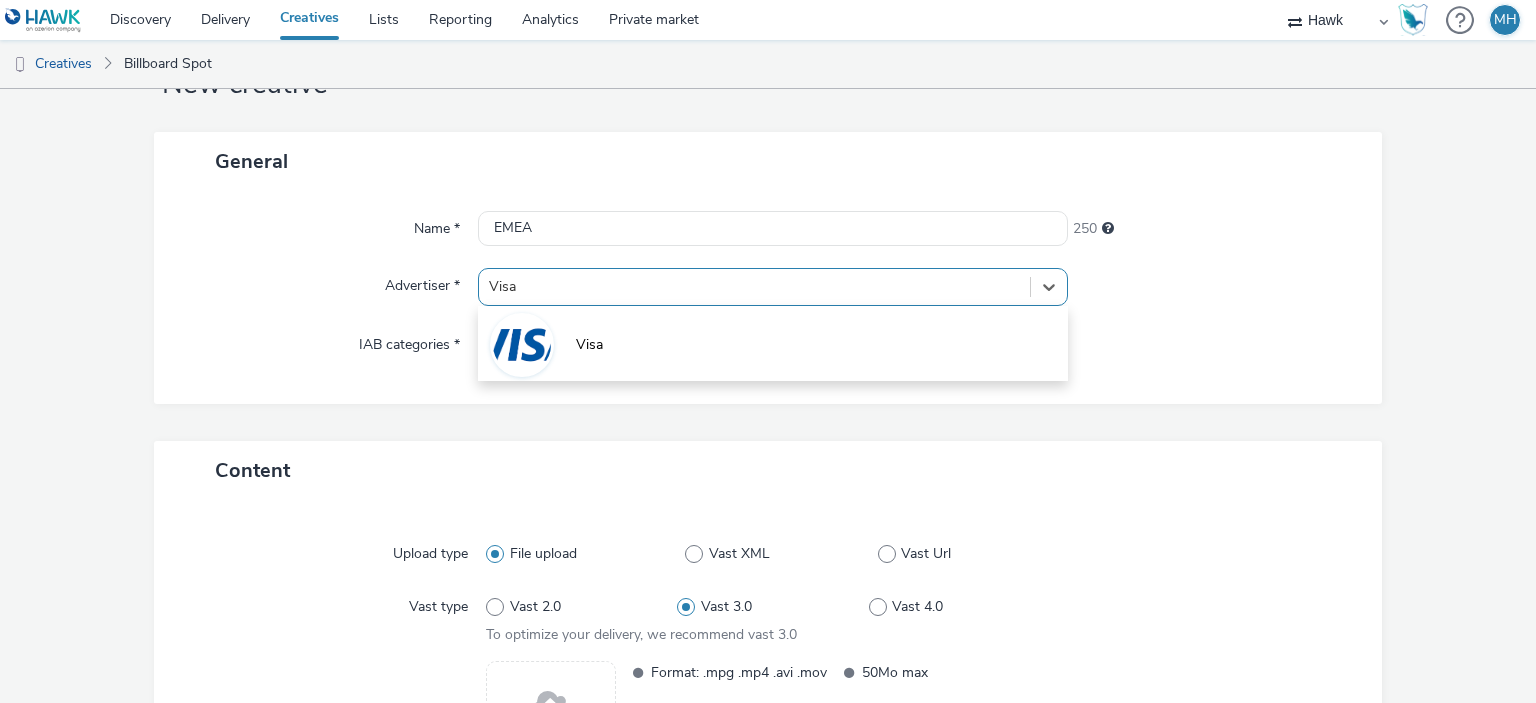 type 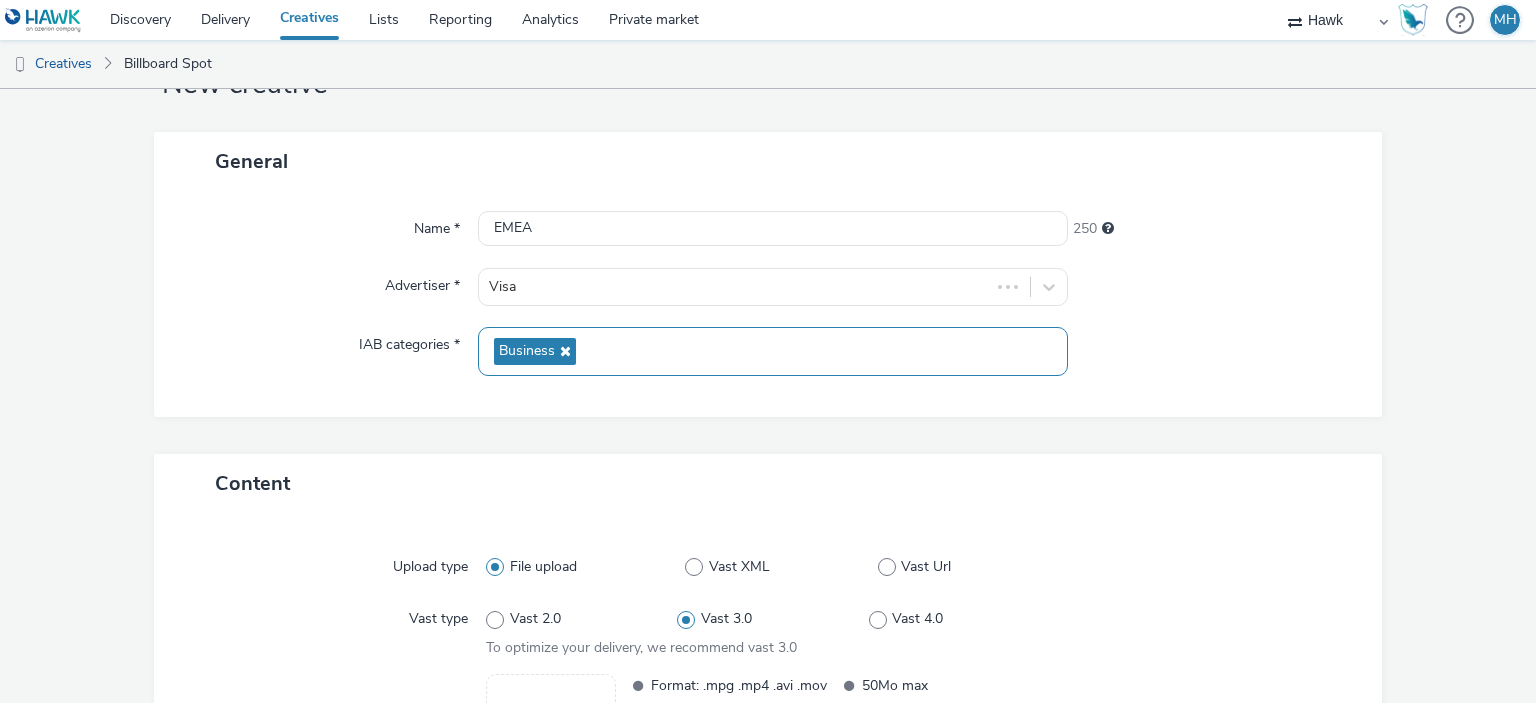 click on "Business" at bounding box center [772, 351] 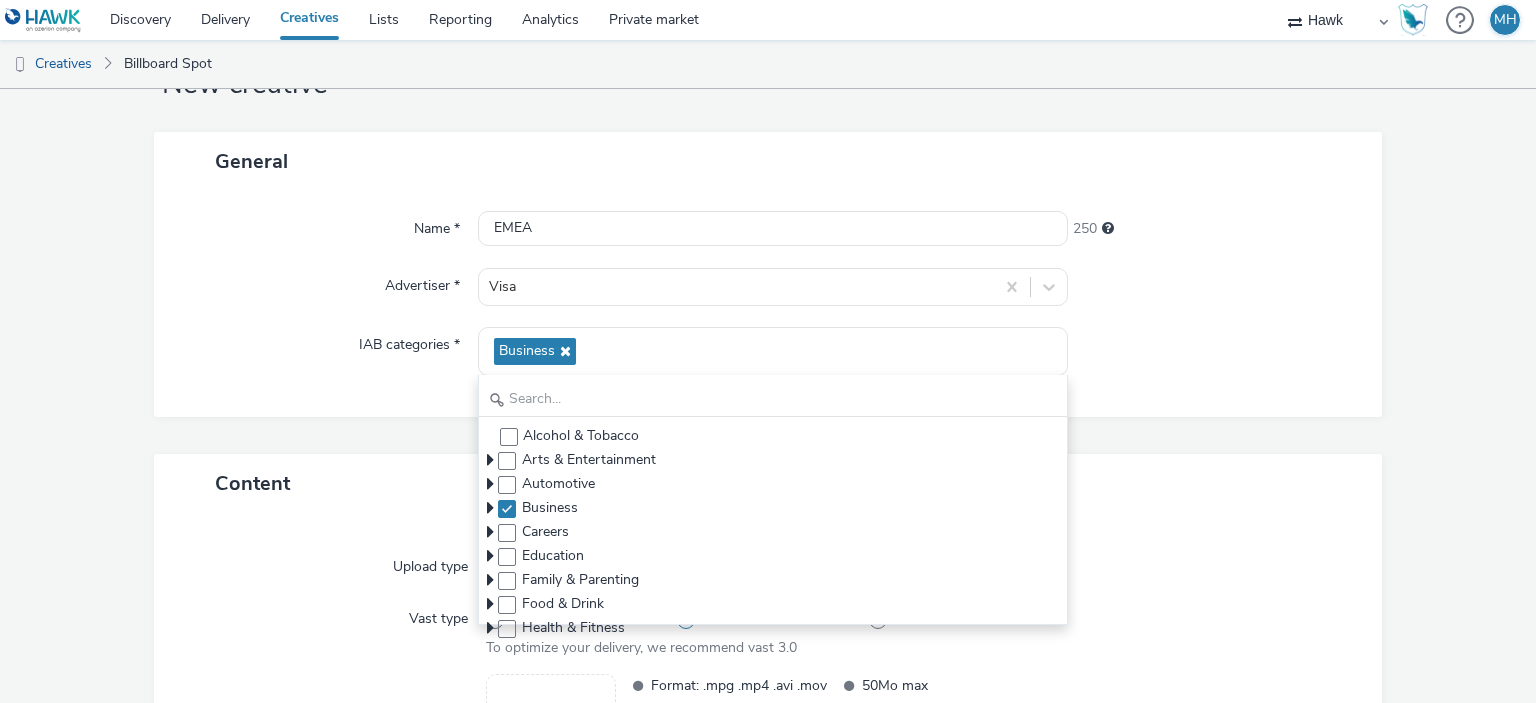 drag, startPoint x: 1224, startPoint y: 386, endPoint x: 1188, endPoint y: 376, distance: 37.363083 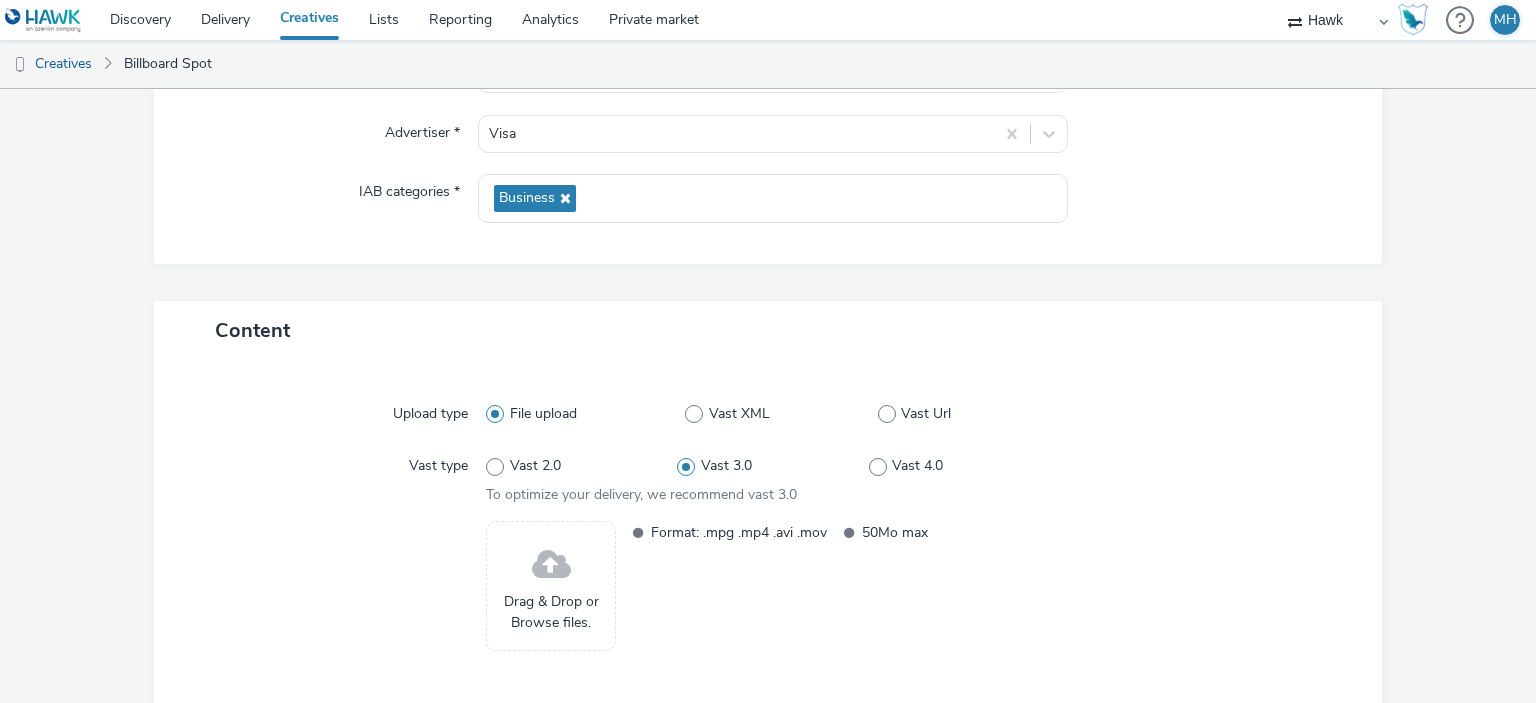 scroll, scrollTop: 324, scrollLeft: 0, axis: vertical 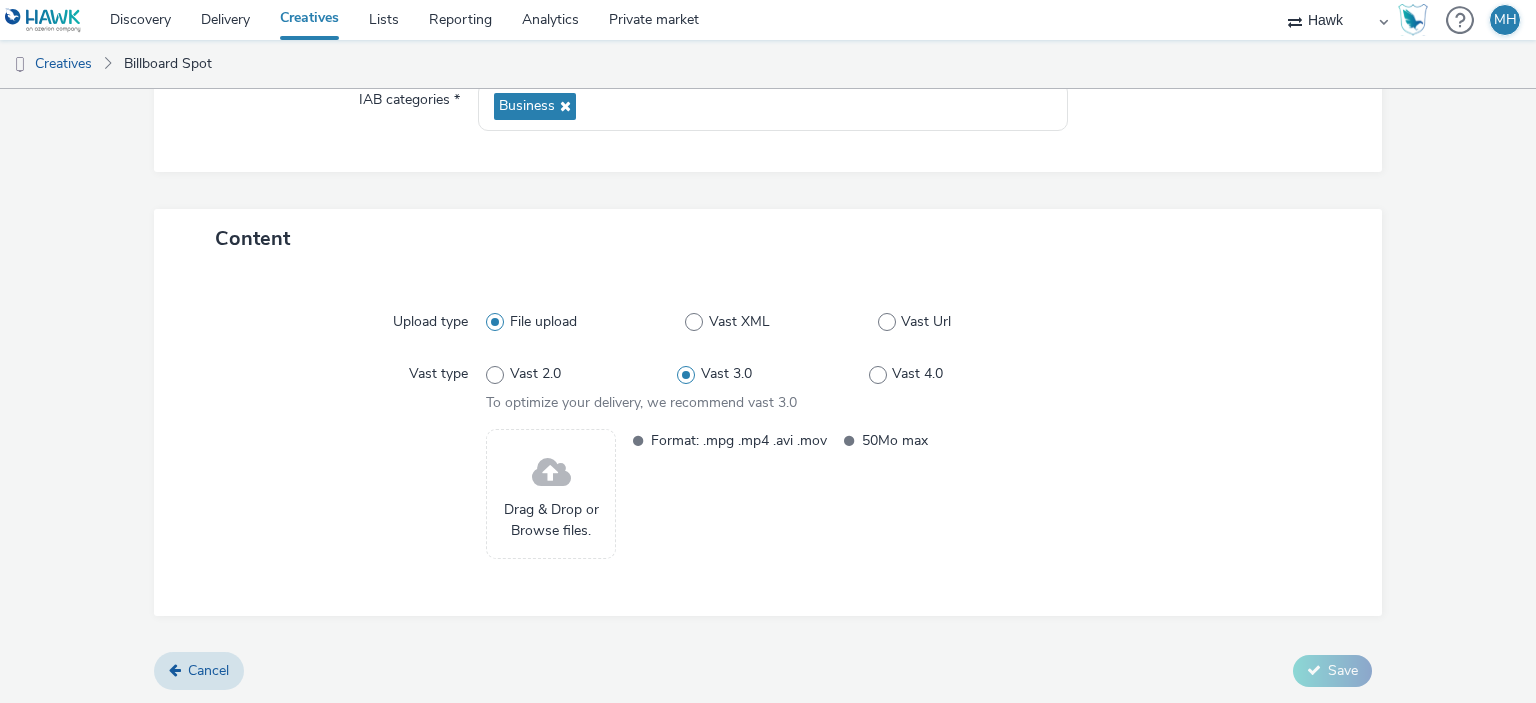 click on "Drag & Drop or Browse files." at bounding box center [551, 520] 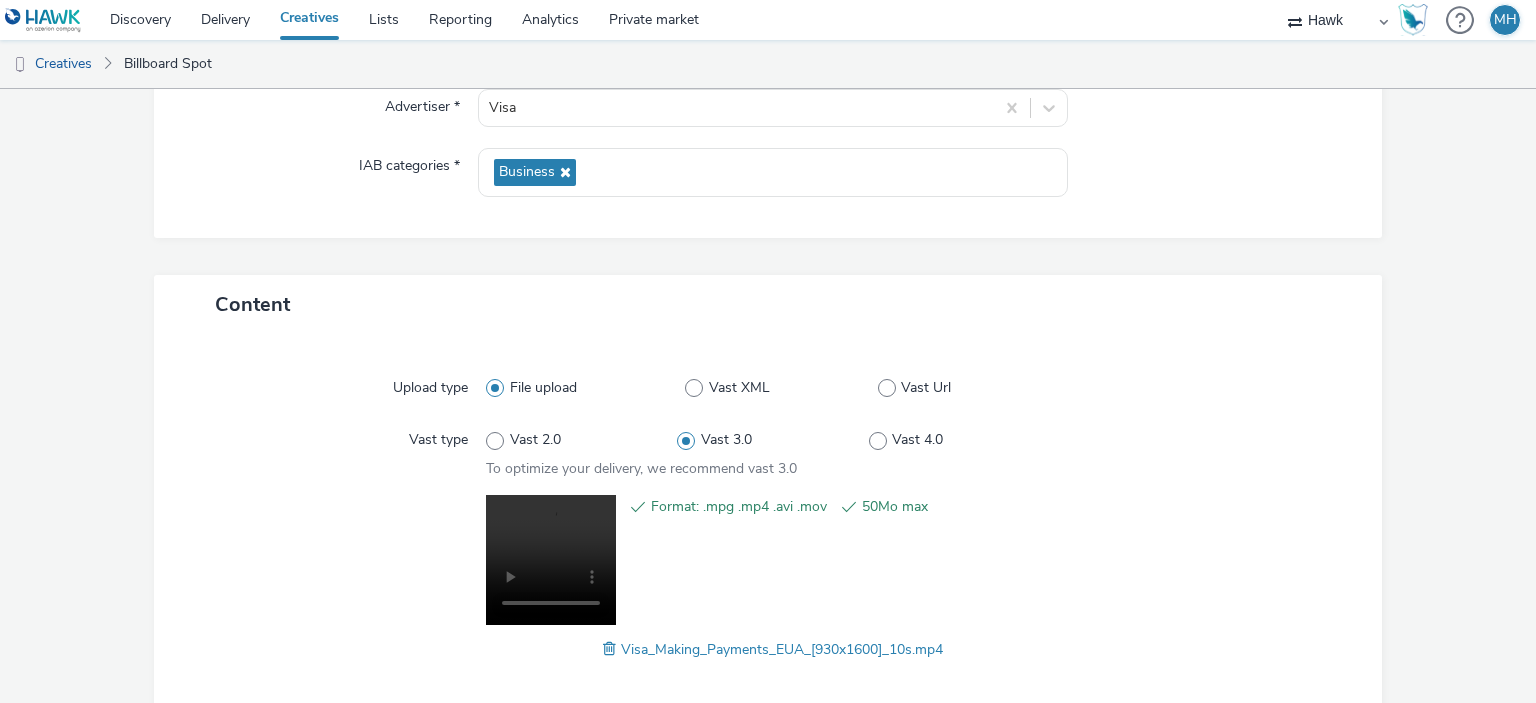 scroll, scrollTop: 354, scrollLeft: 0, axis: vertical 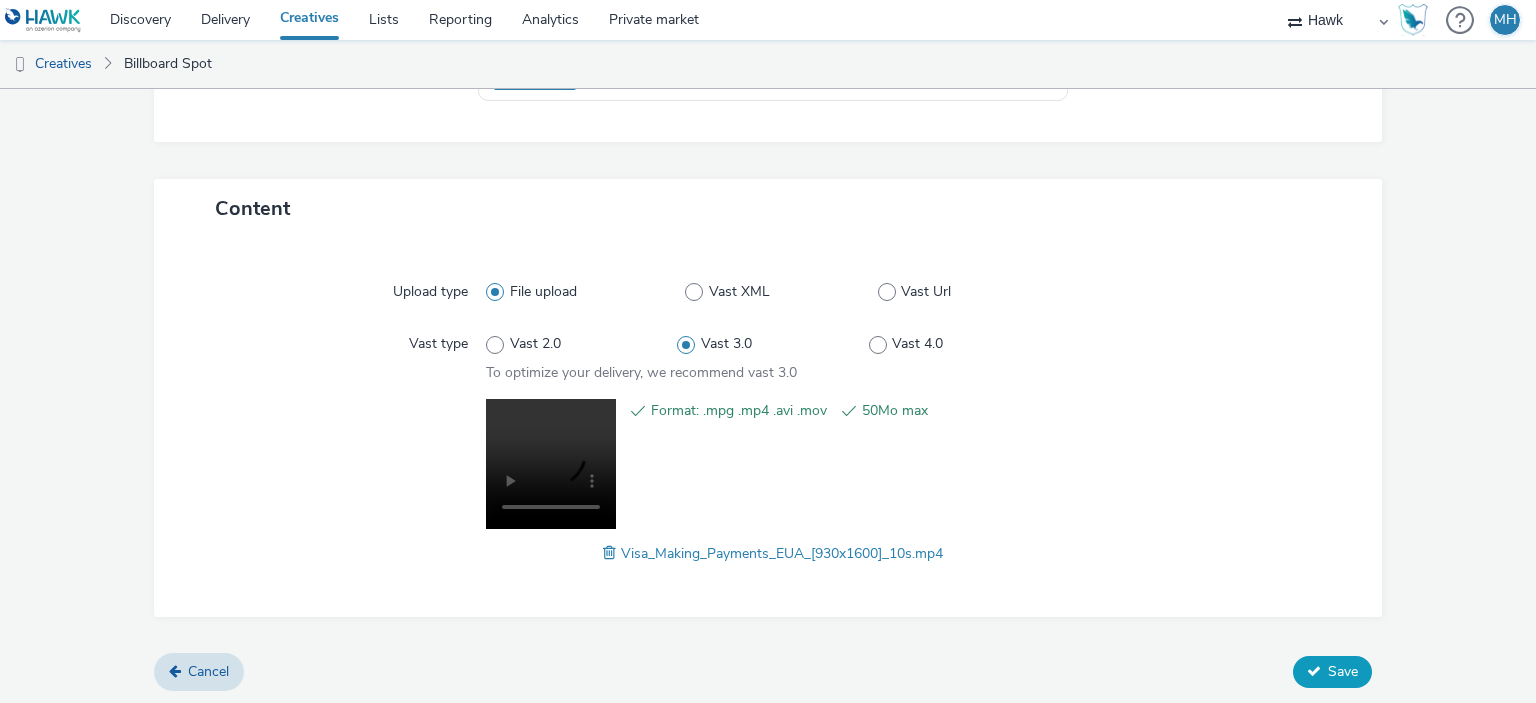 click on "Save" at bounding box center (1343, 671) 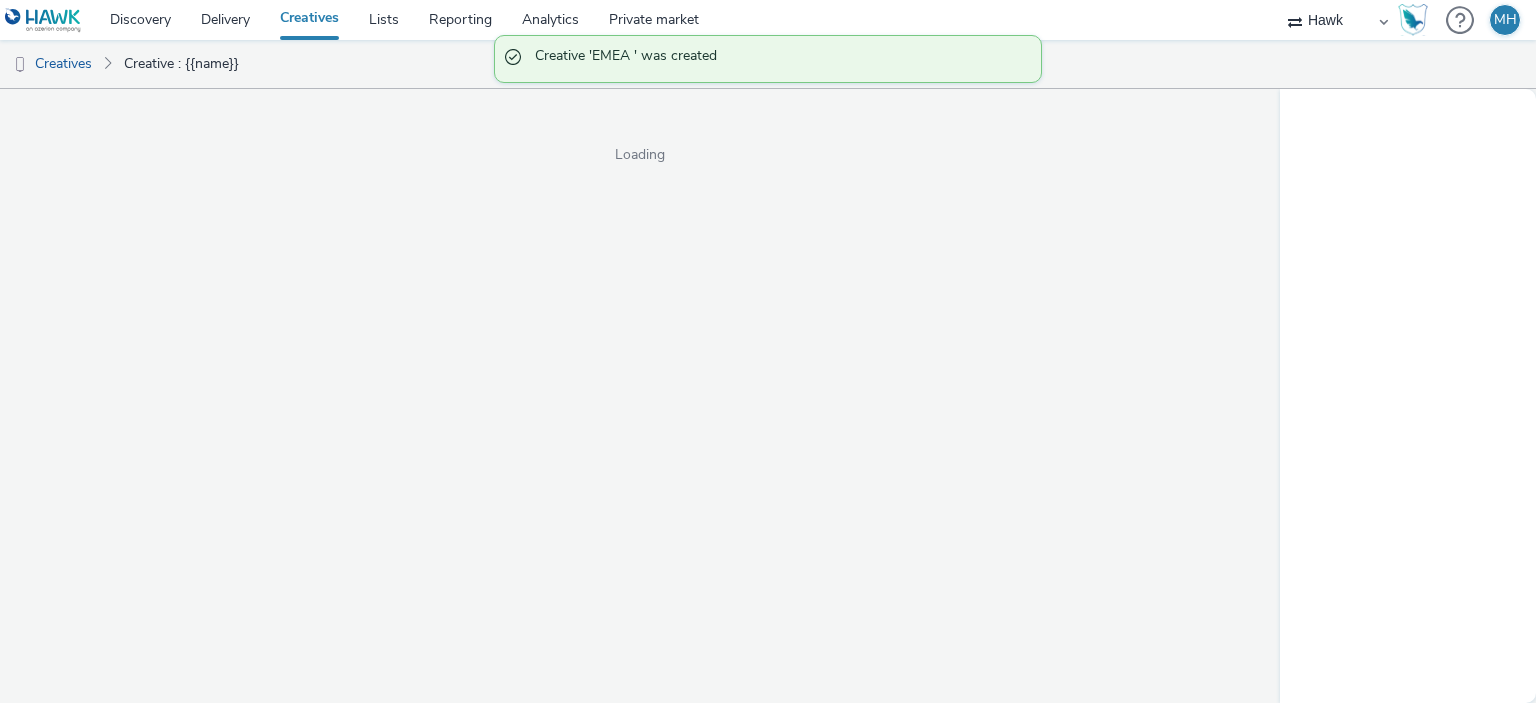 scroll, scrollTop: 0, scrollLeft: 0, axis: both 